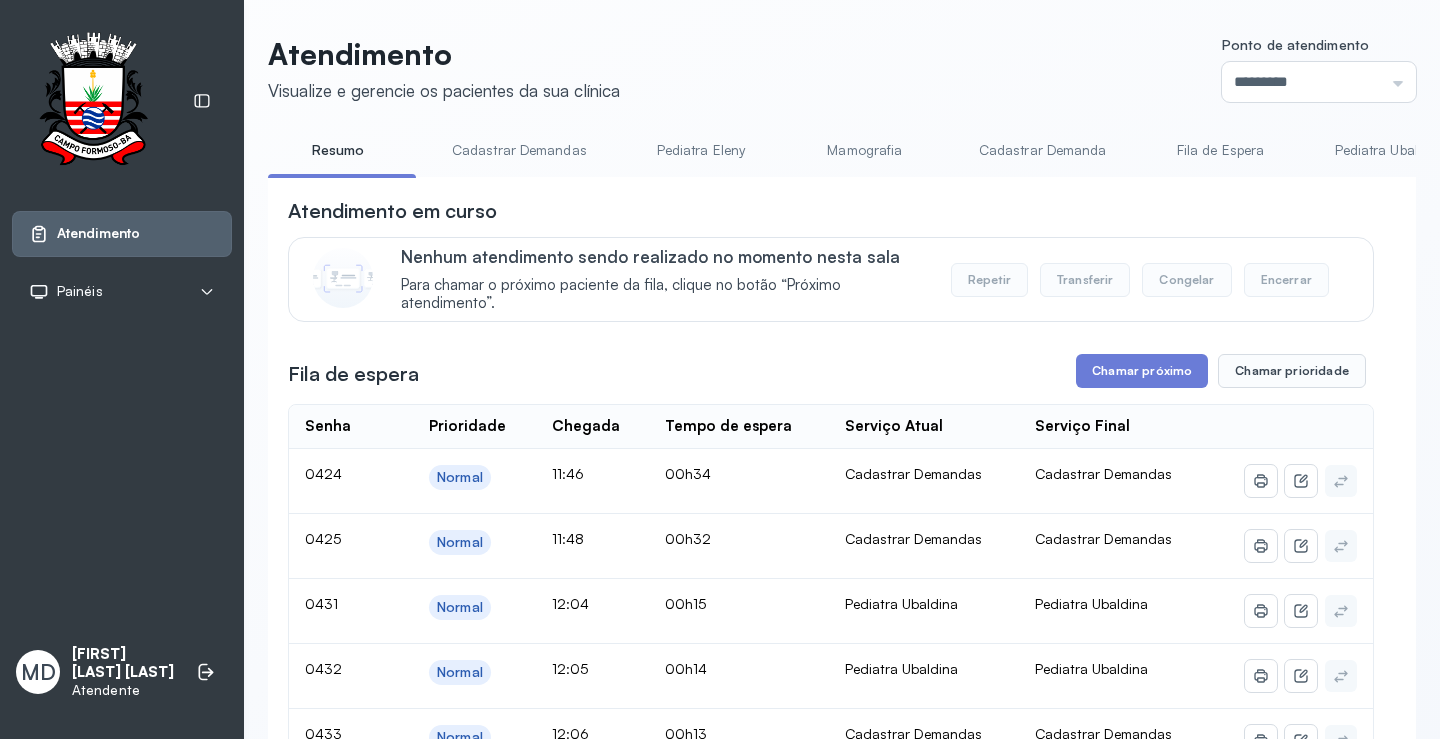 scroll, scrollTop: 0, scrollLeft: 0, axis: both 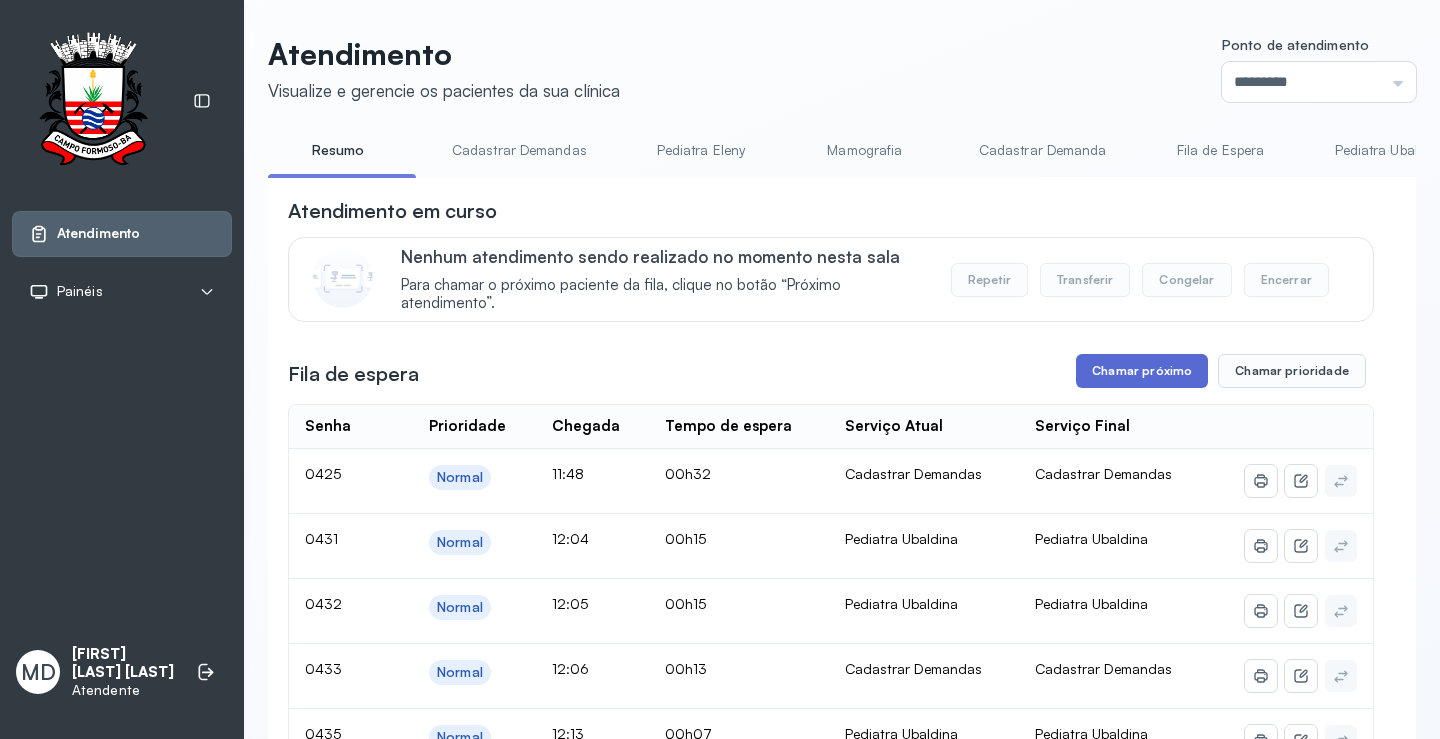 click on "Chamar próximo" at bounding box center [1142, 371] 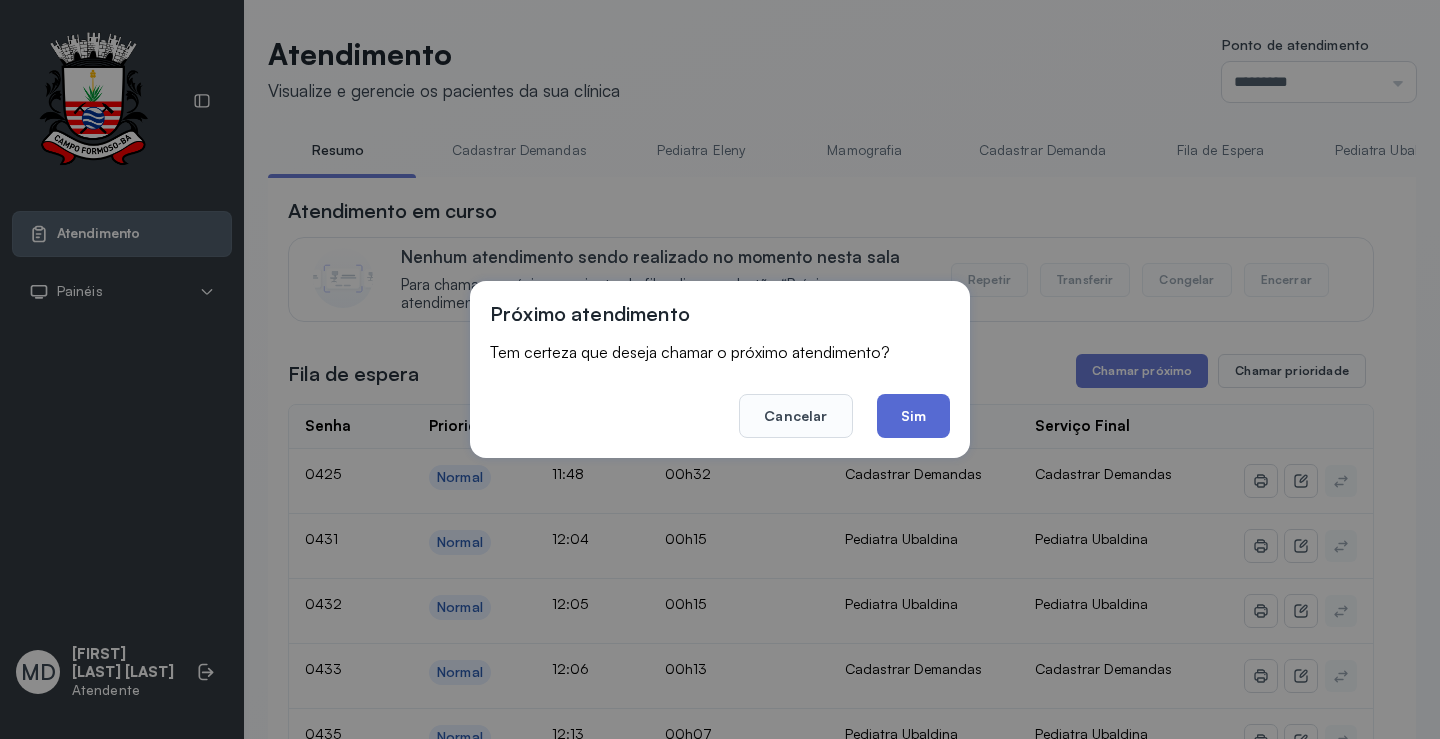 click on "Sim" 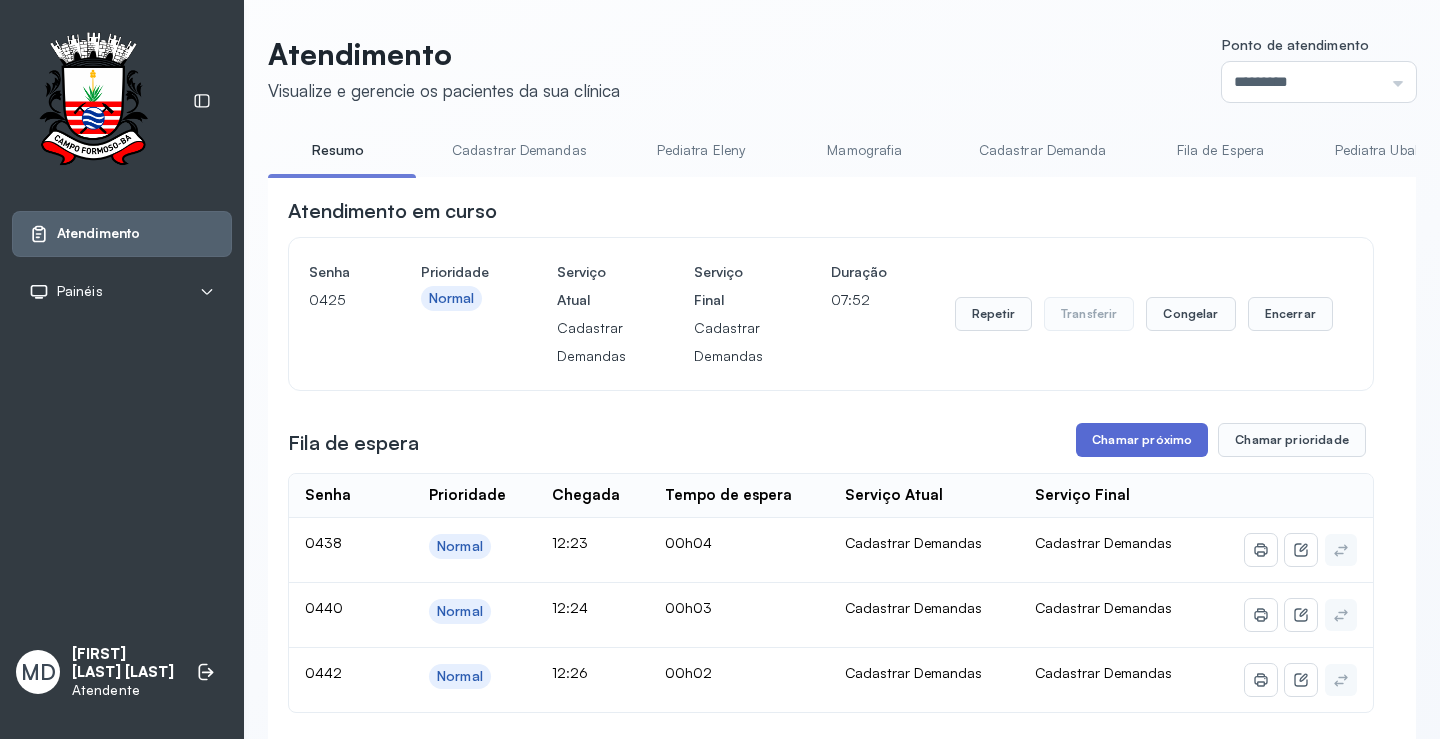click on "Chamar próximo" at bounding box center (1142, 440) 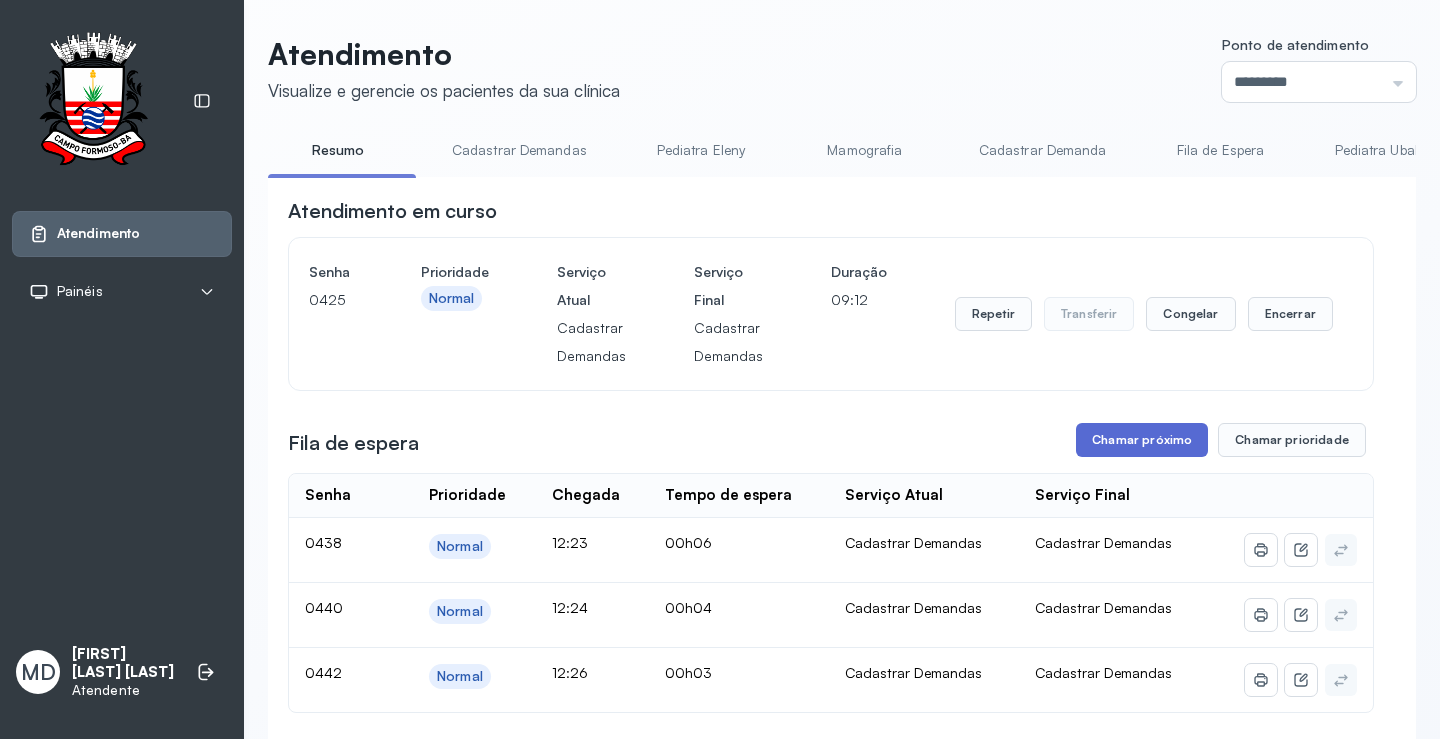 click on "Chamar próximo" at bounding box center [1142, 440] 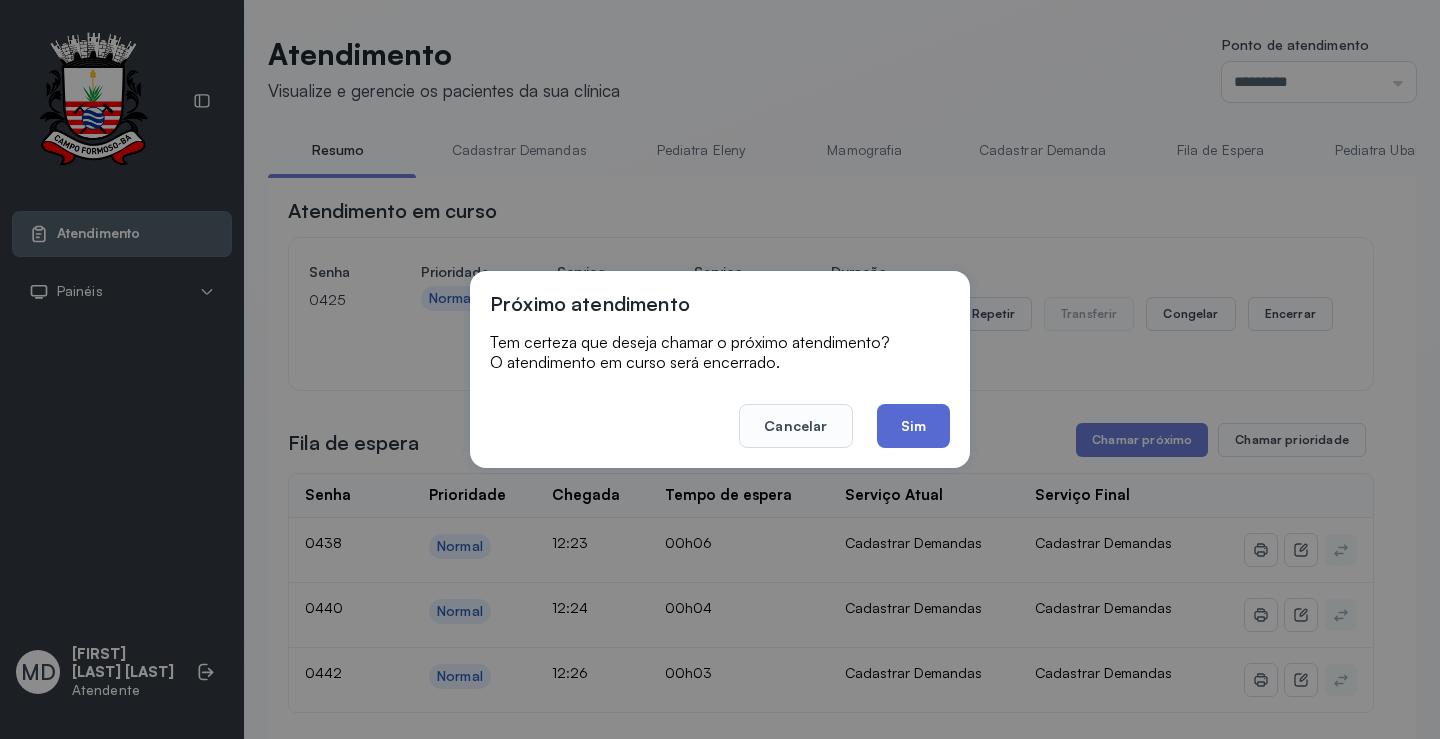 click on "Sim" 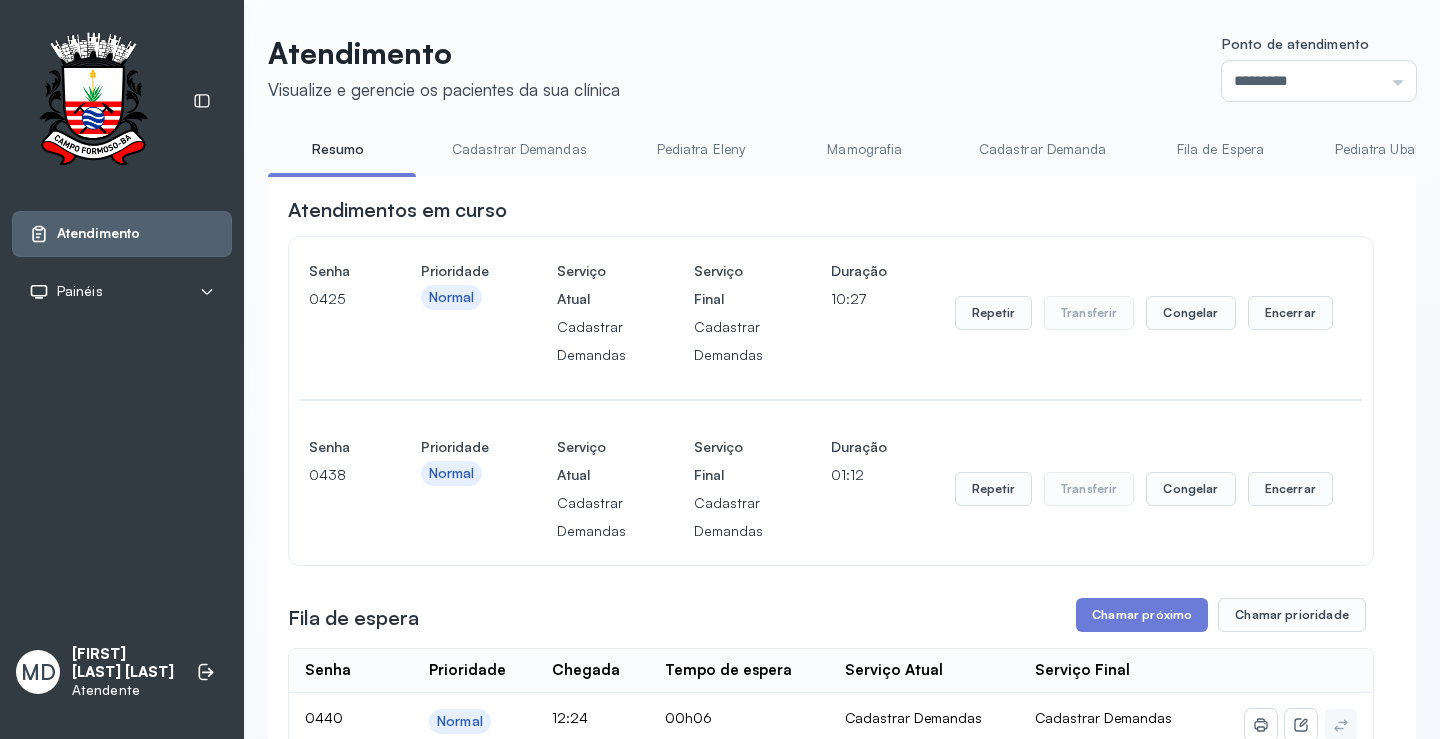 scroll, scrollTop: 200, scrollLeft: 0, axis: vertical 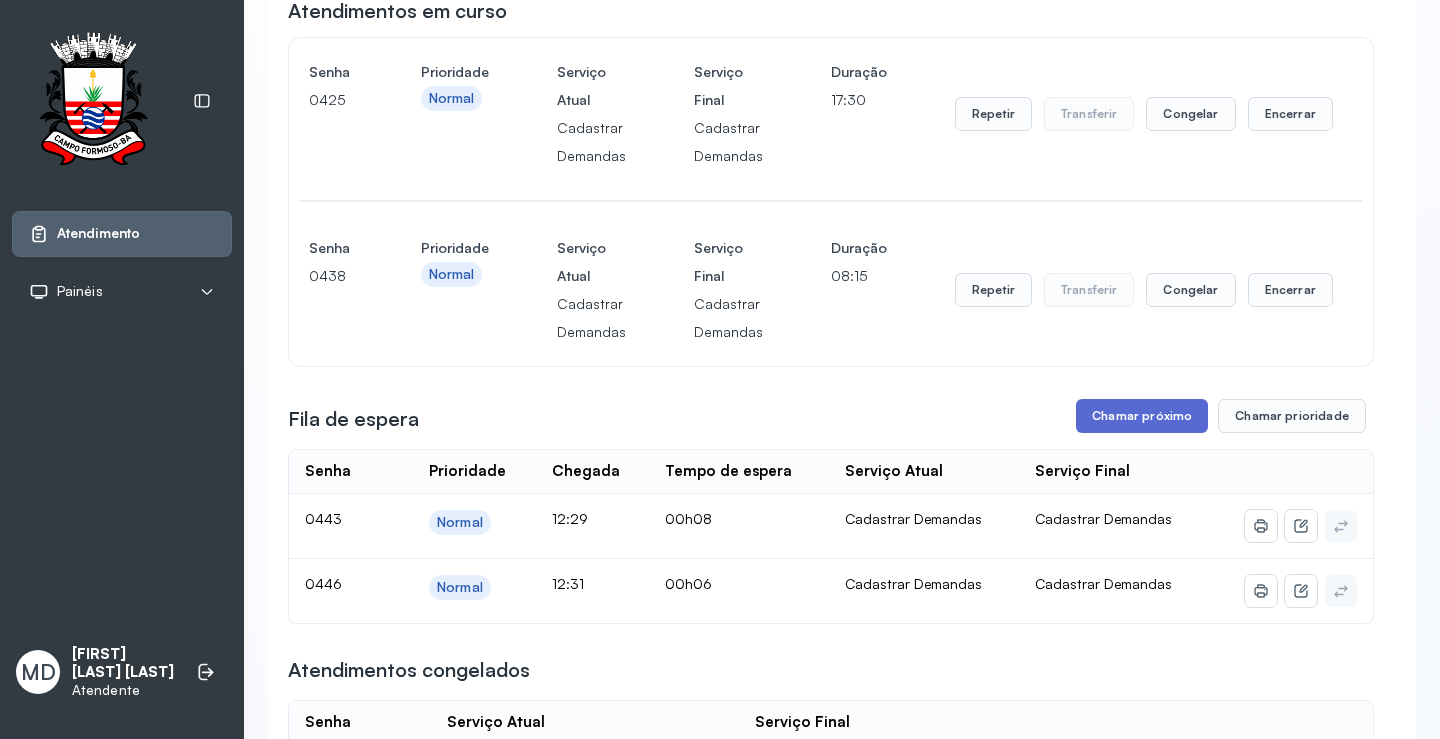 click on "Chamar próximo" at bounding box center (1142, 416) 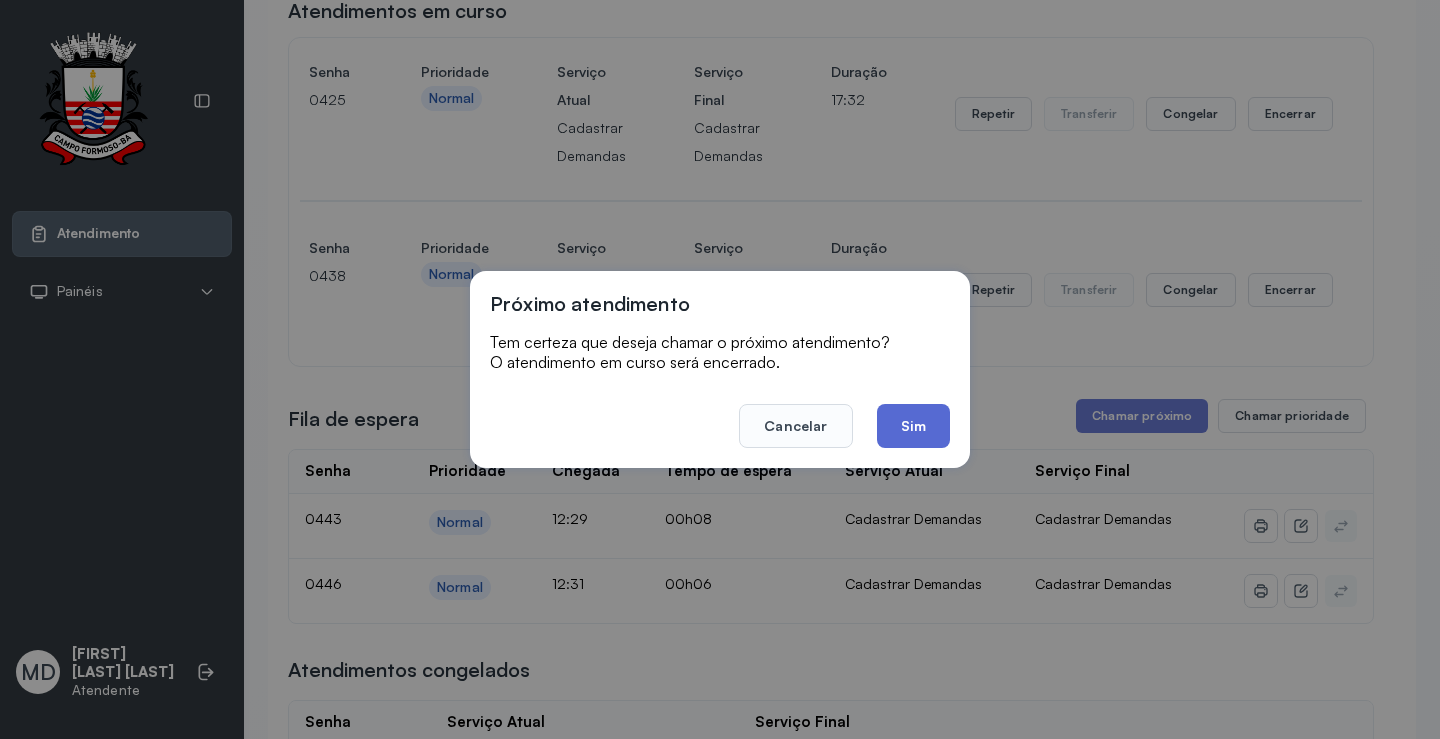 click on "Sim" 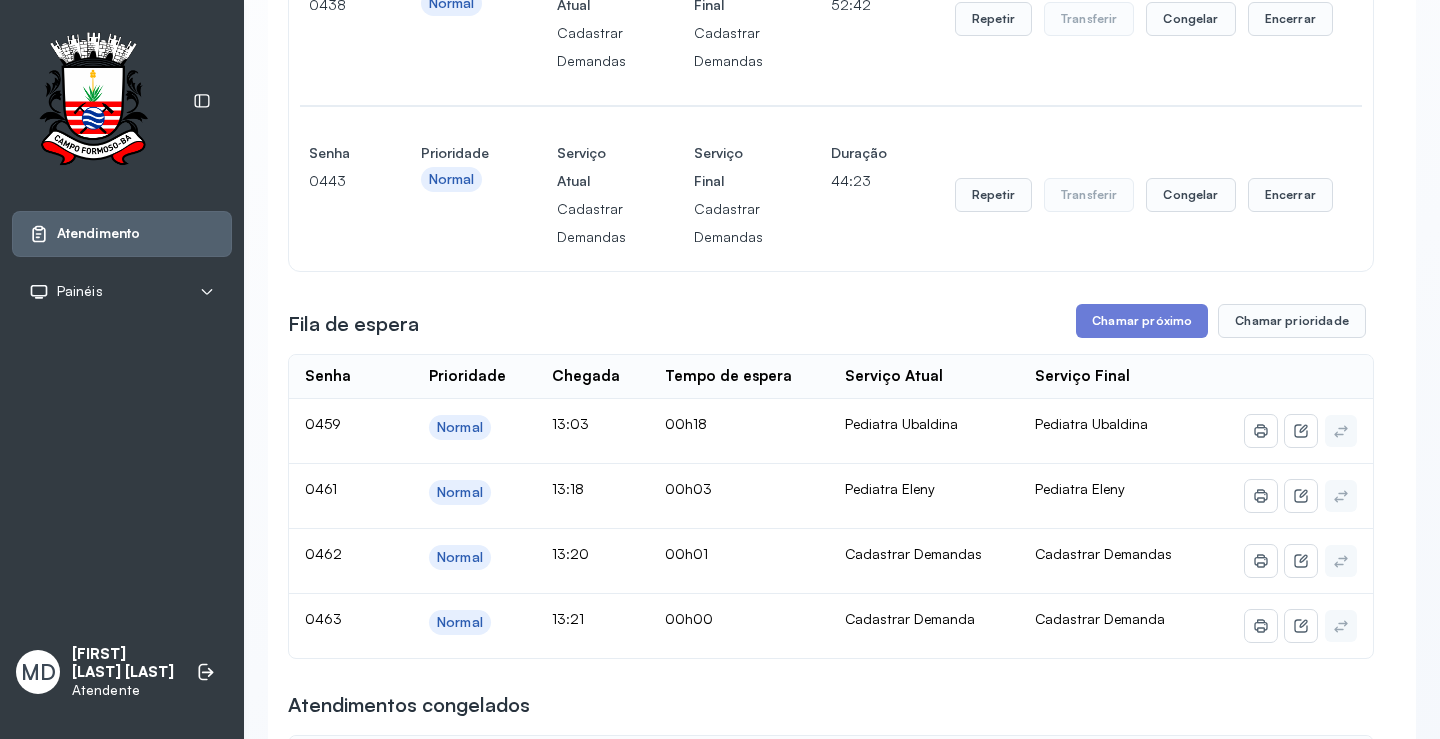 scroll, scrollTop: 500, scrollLeft: 0, axis: vertical 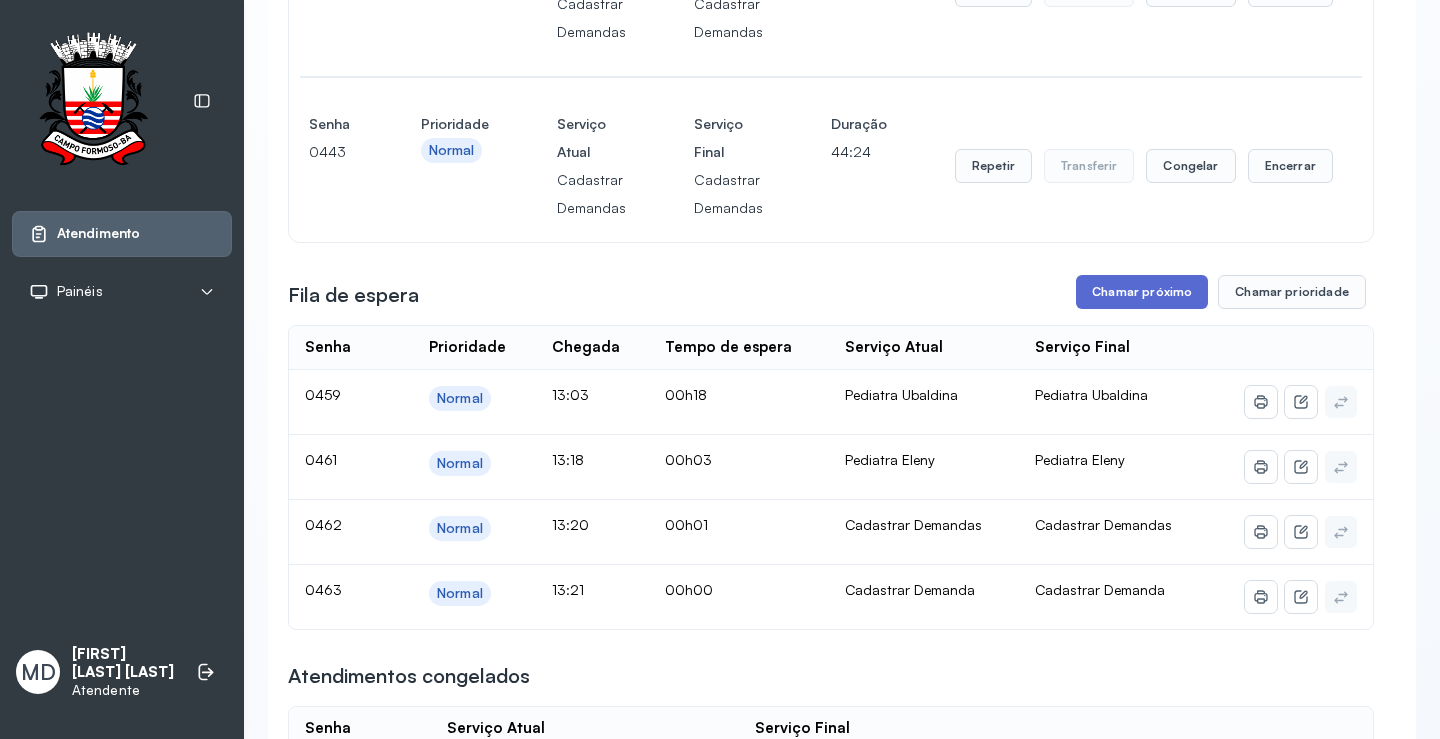 click on "Chamar próximo" at bounding box center [1142, 292] 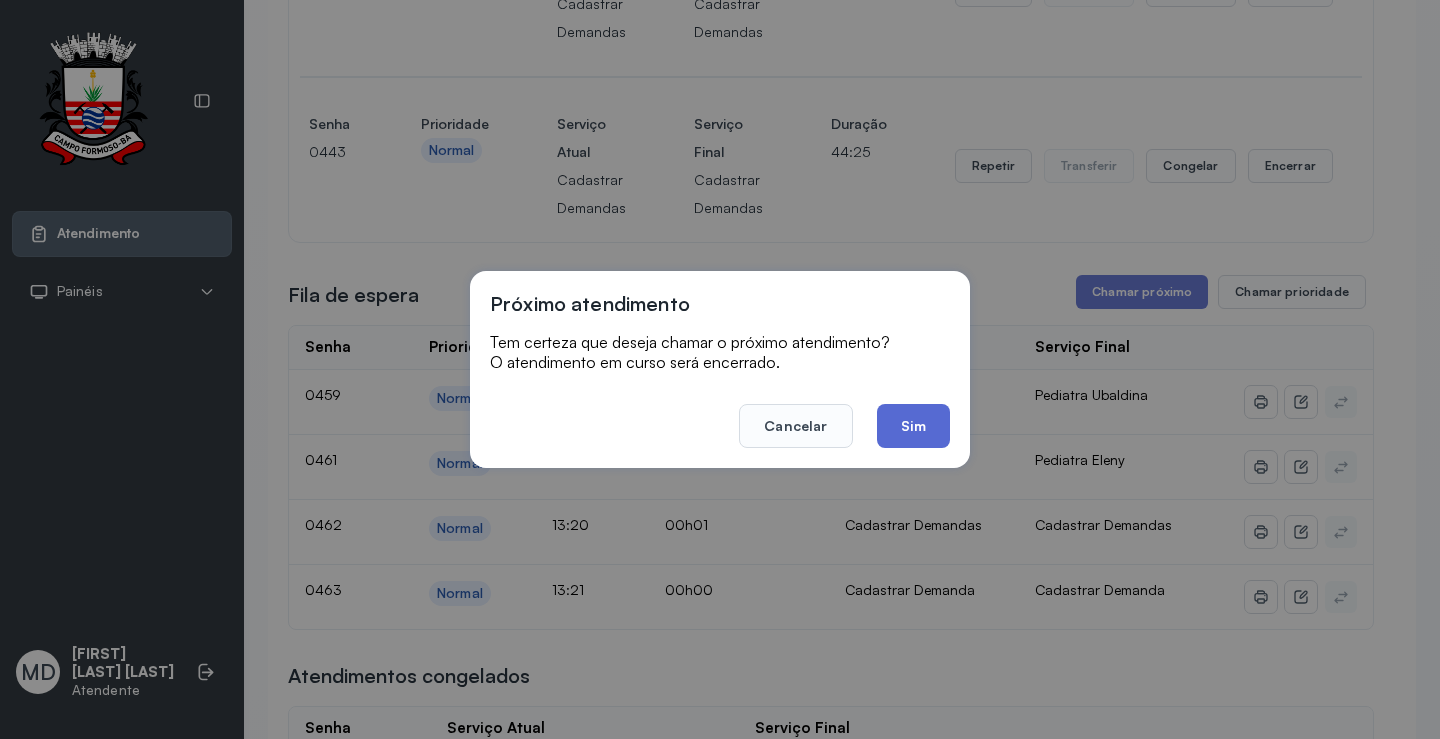 click on "Sim" 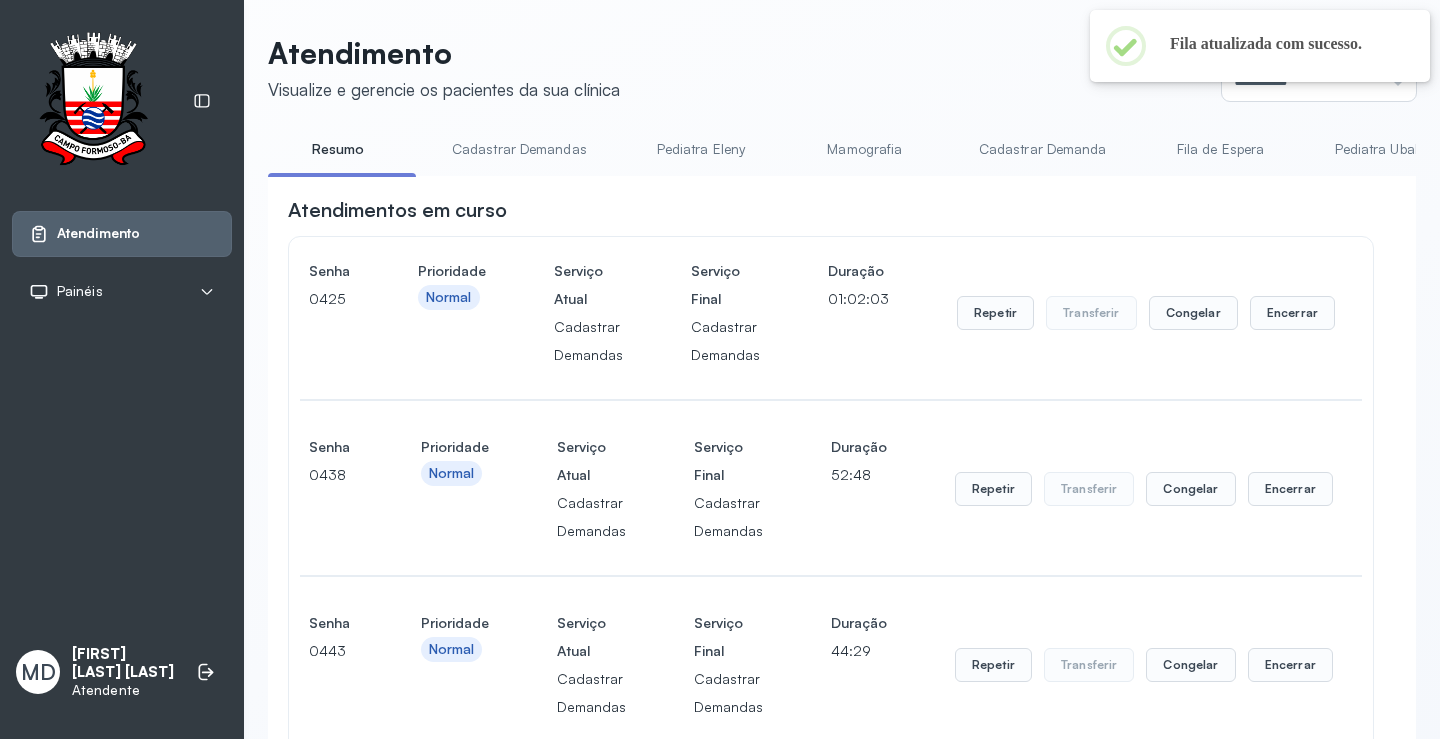 scroll, scrollTop: 500, scrollLeft: 0, axis: vertical 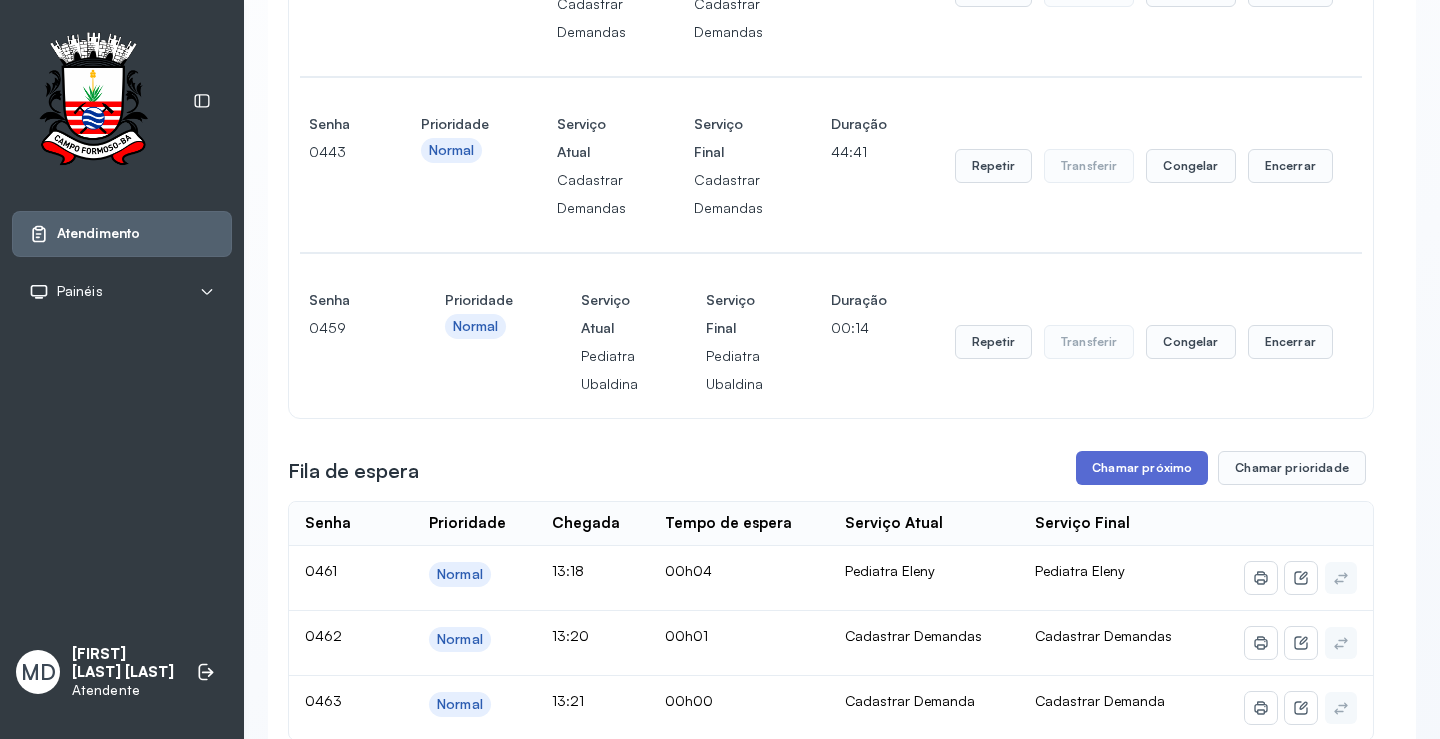 click on "Chamar próximo" at bounding box center [1142, 468] 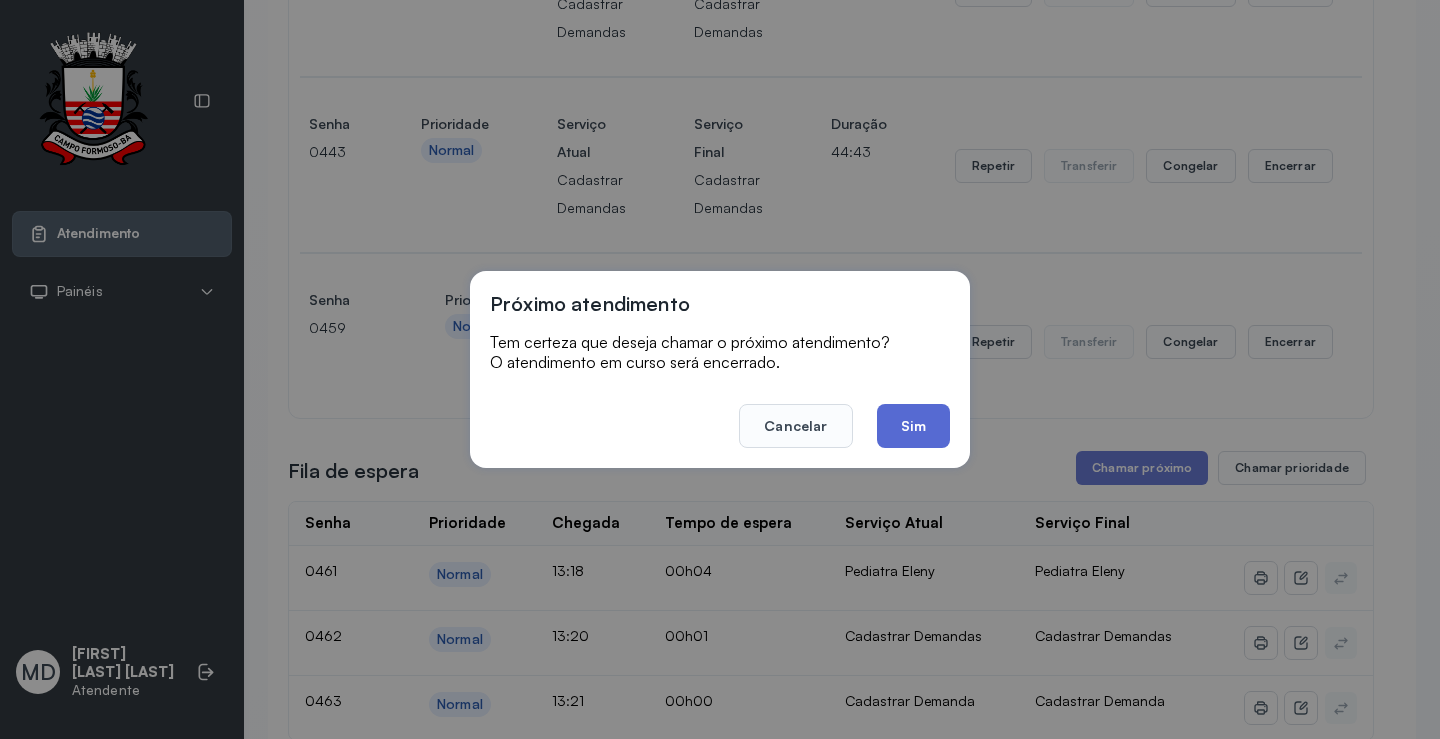 click on "Sim" 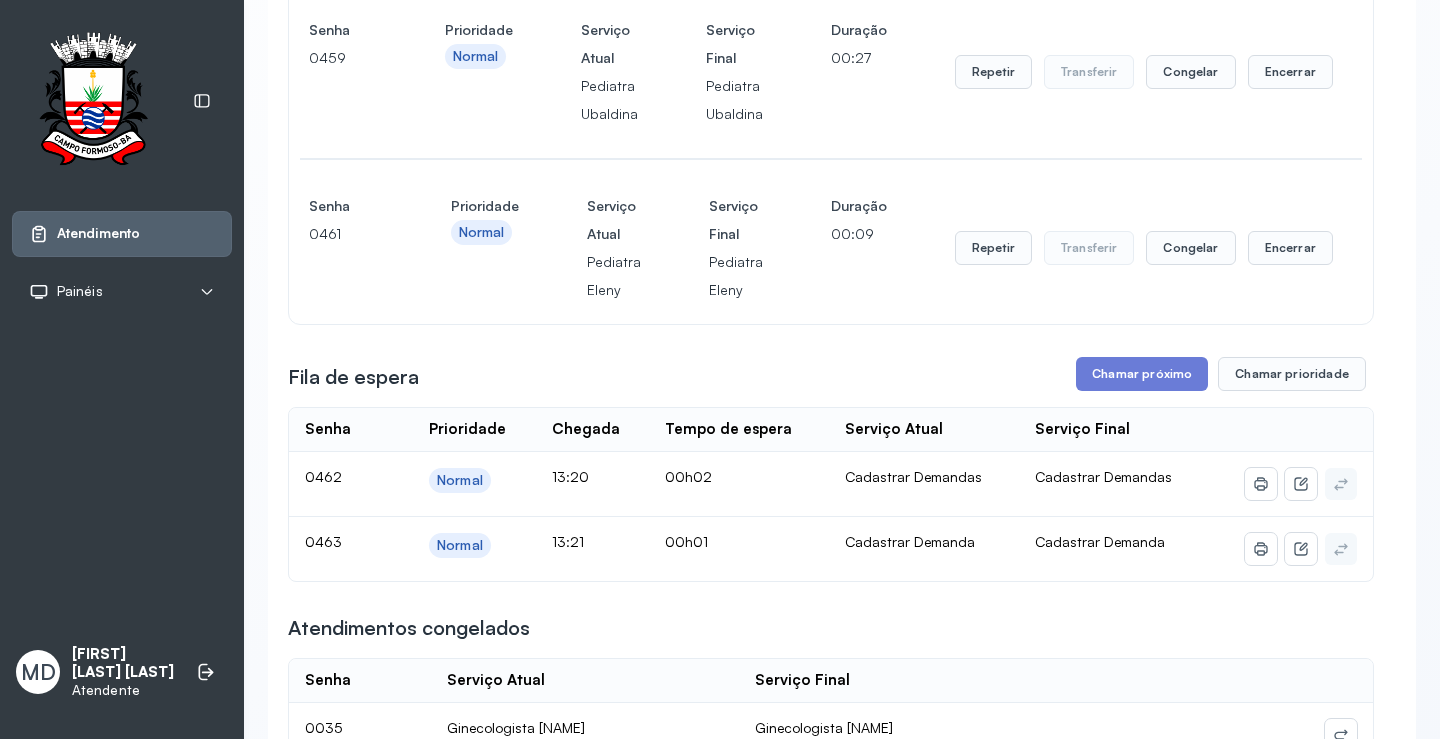scroll, scrollTop: 800, scrollLeft: 0, axis: vertical 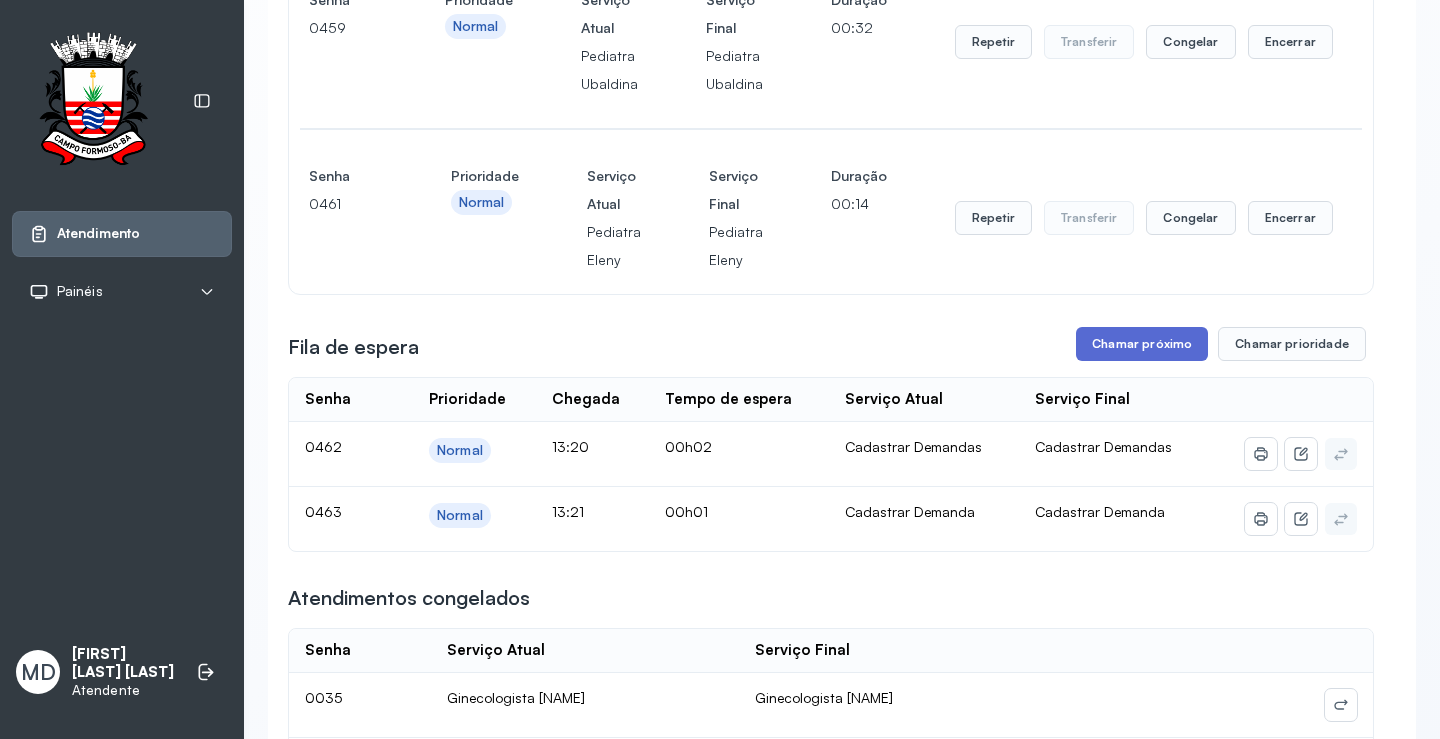 click on "Chamar próximo" at bounding box center [1142, 344] 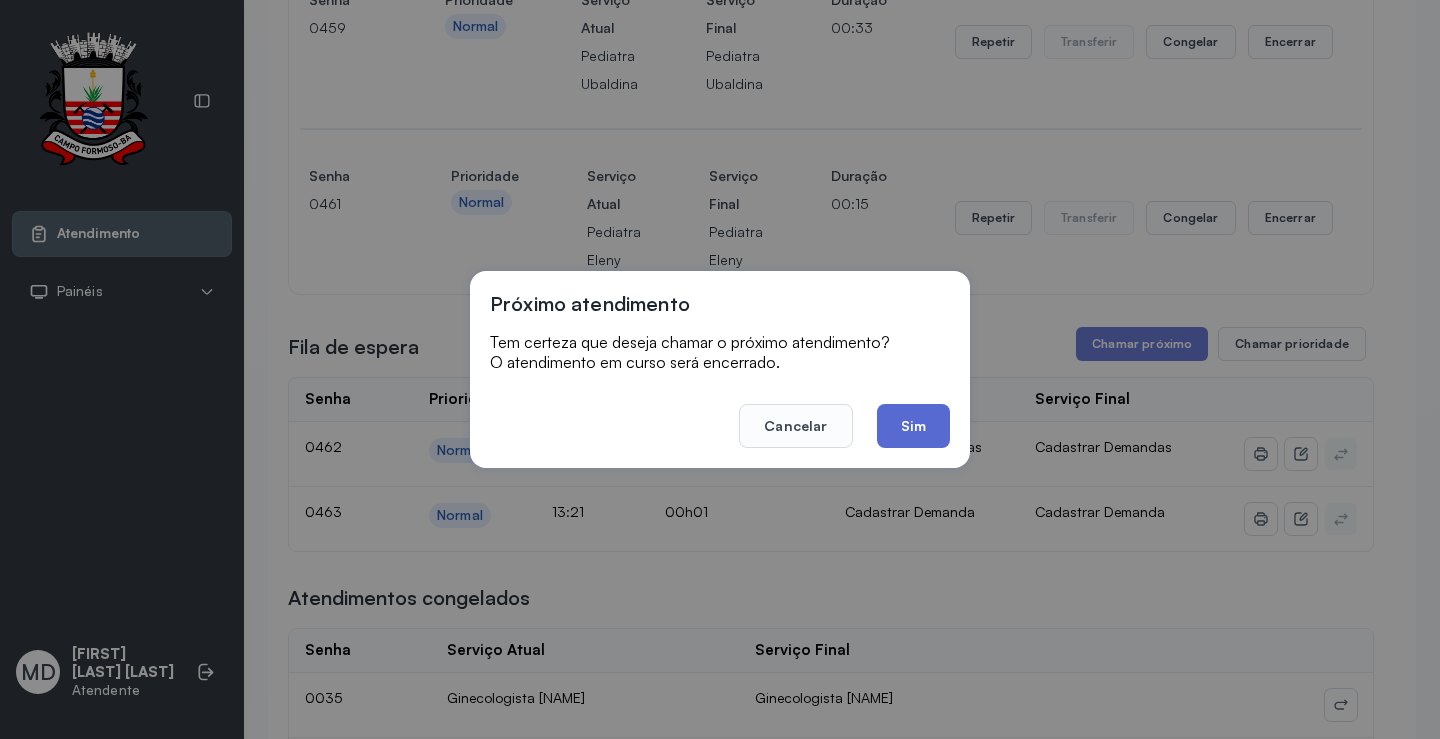 click on "Sim" 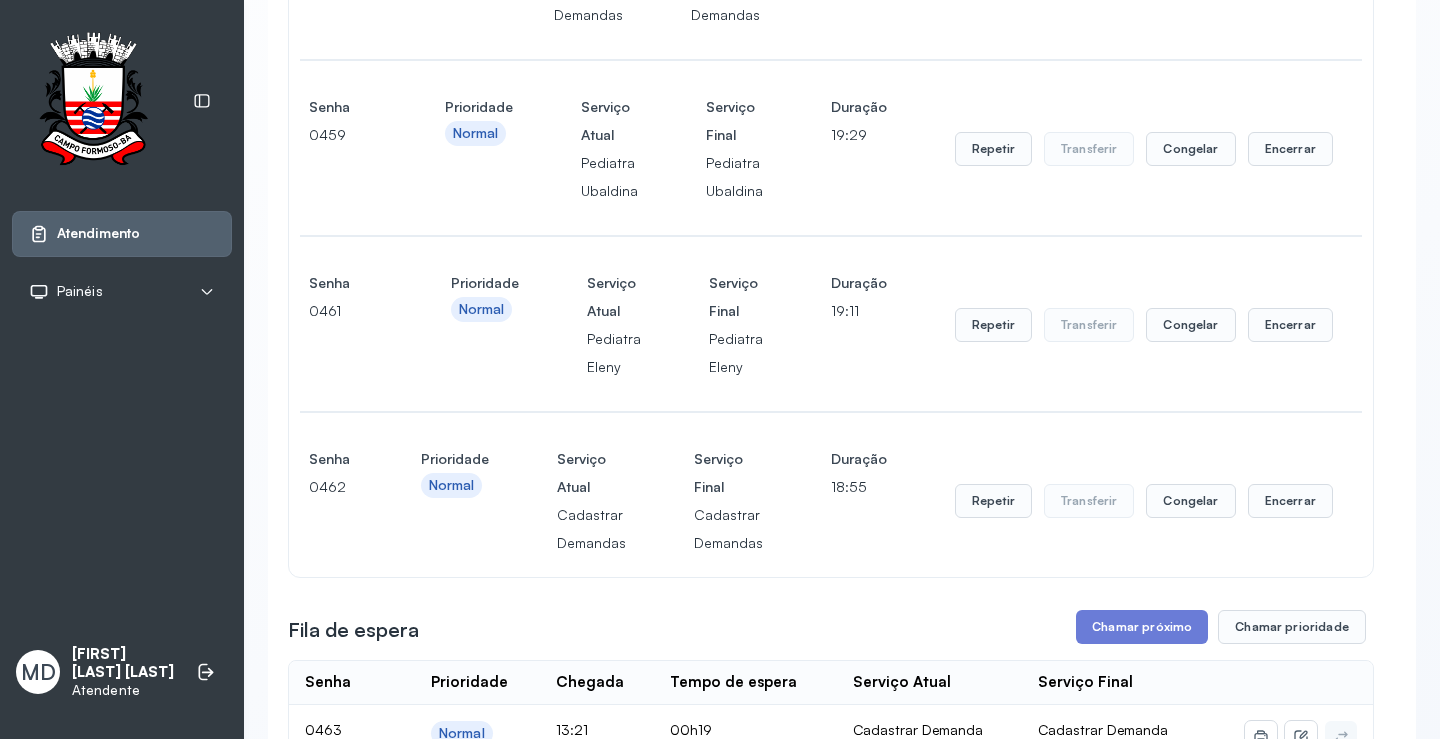 scroll, scrollTop: 700, scrollLeft: 0, axis: vertical 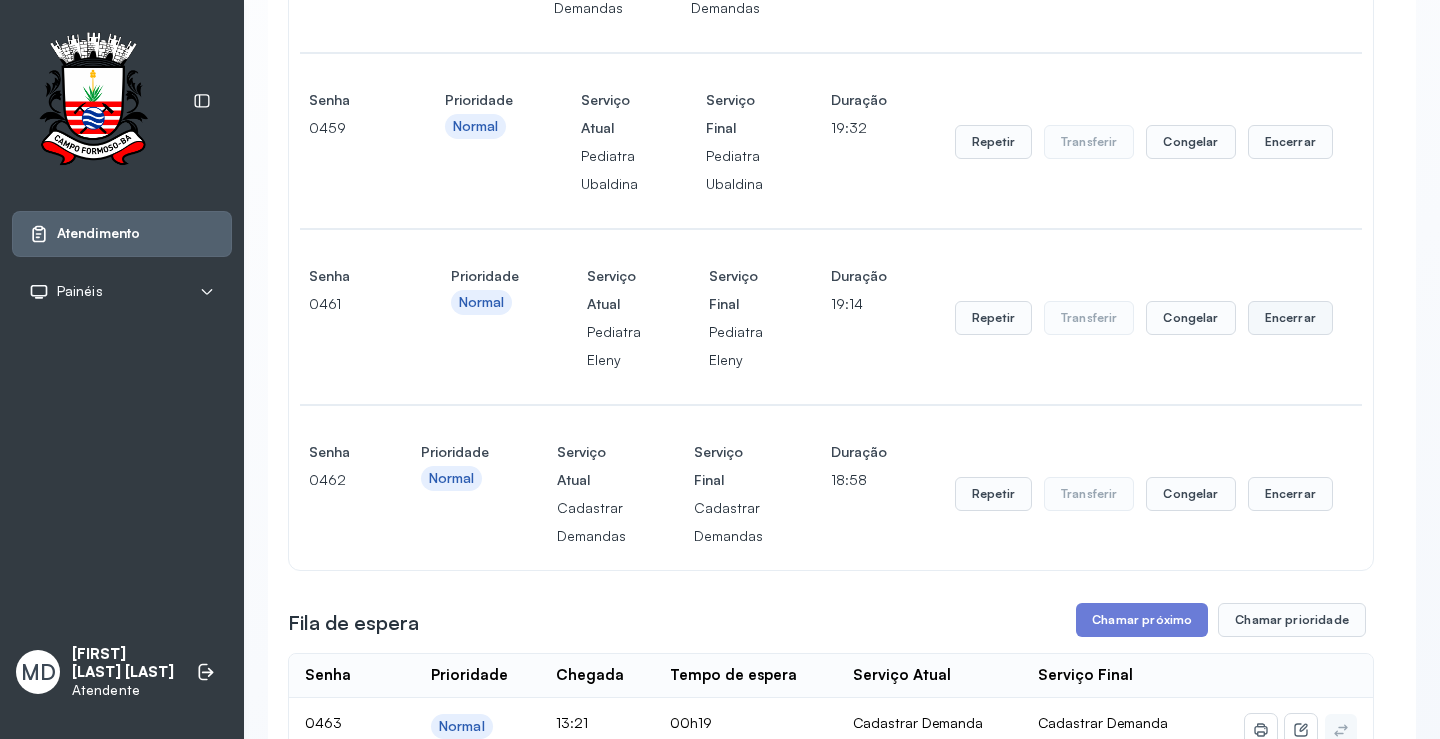 click on "Encerrar" at bounding box center [1290, -386] 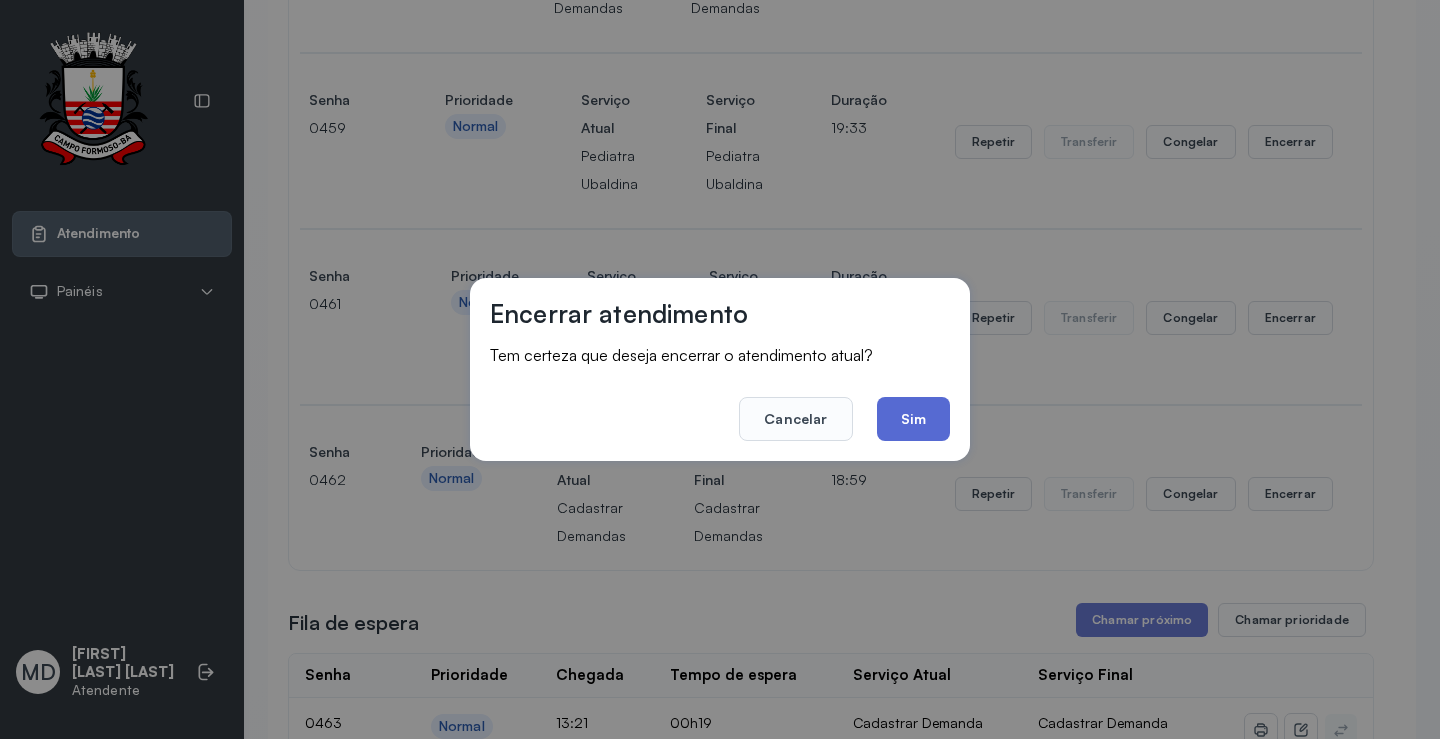 click on "Sim" 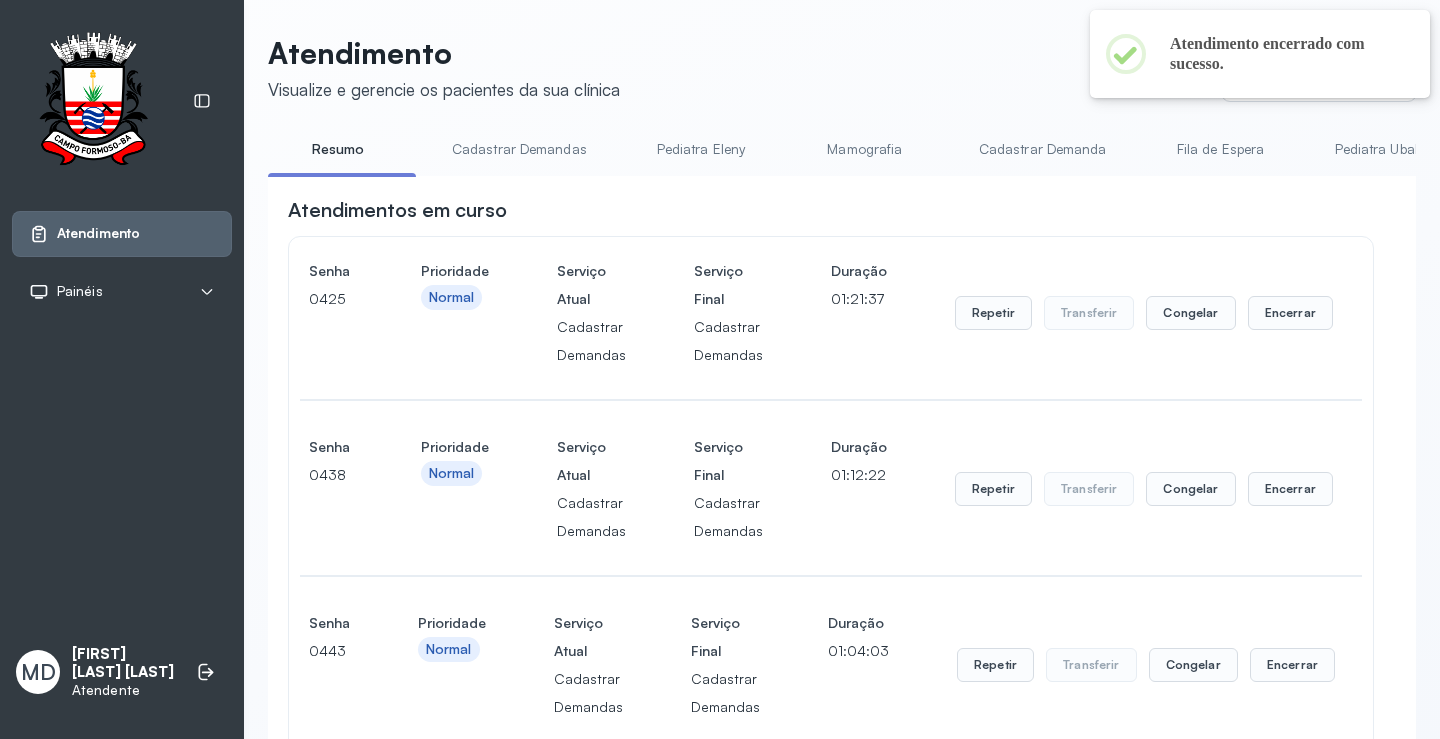 scroll, scrollTop: 700, scrollLeft: 0, axis: vertical 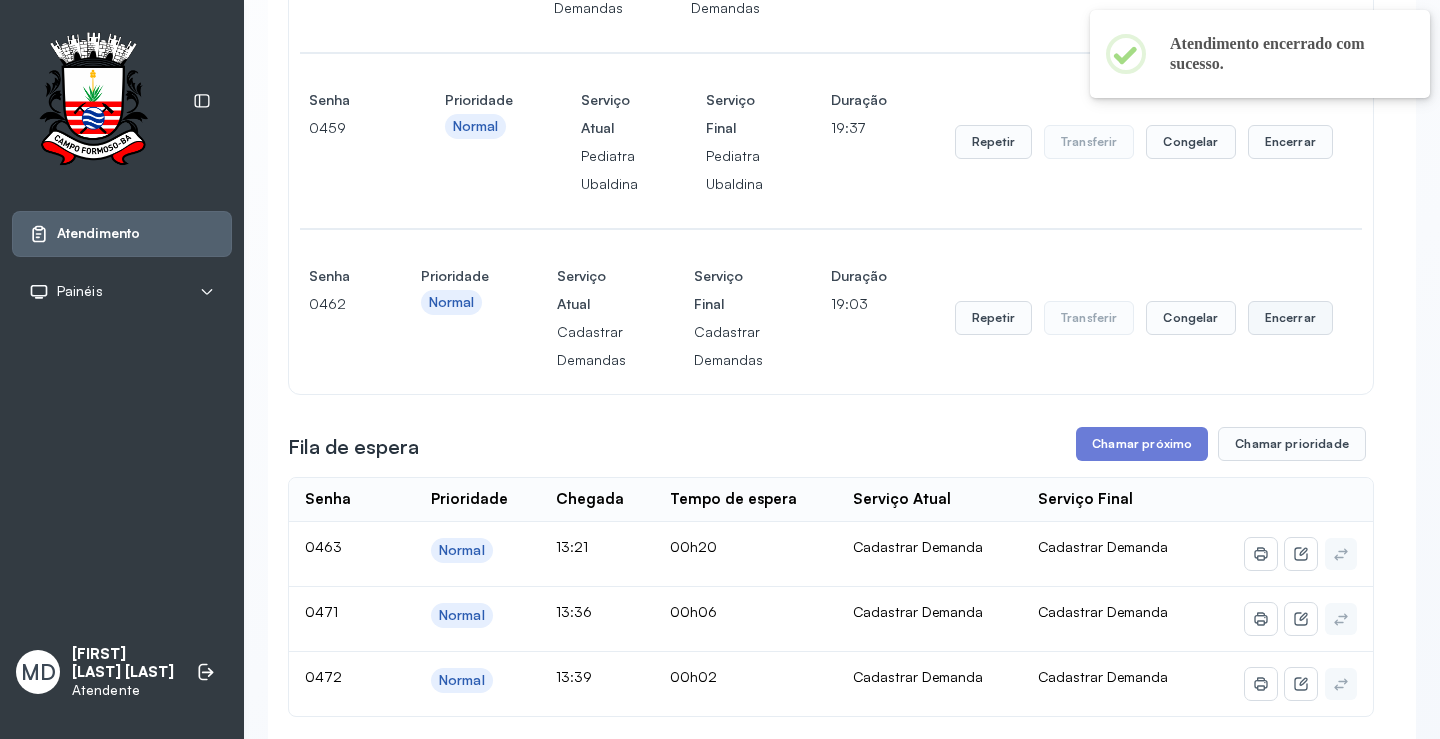 click on "Encerrar" at bounding box center (1290, -386) 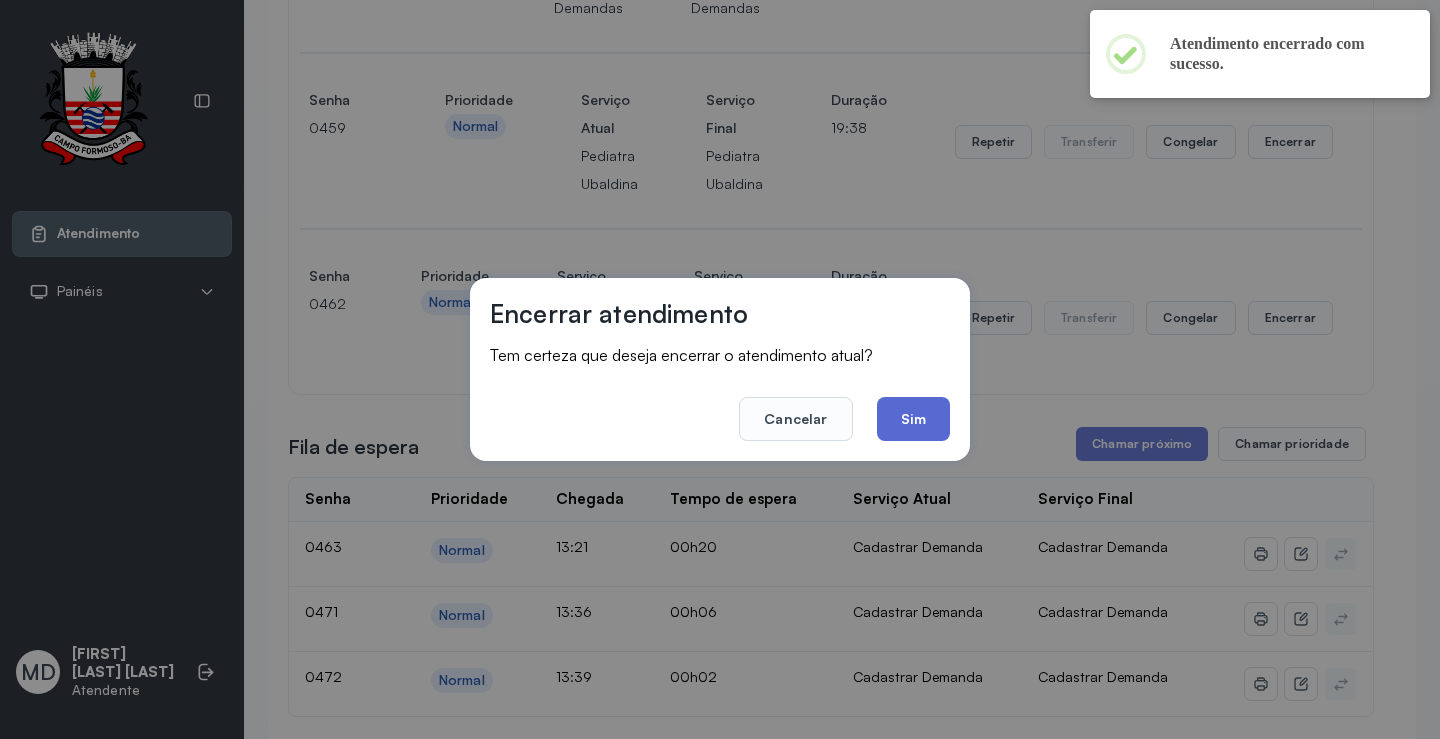 click on "Sim" 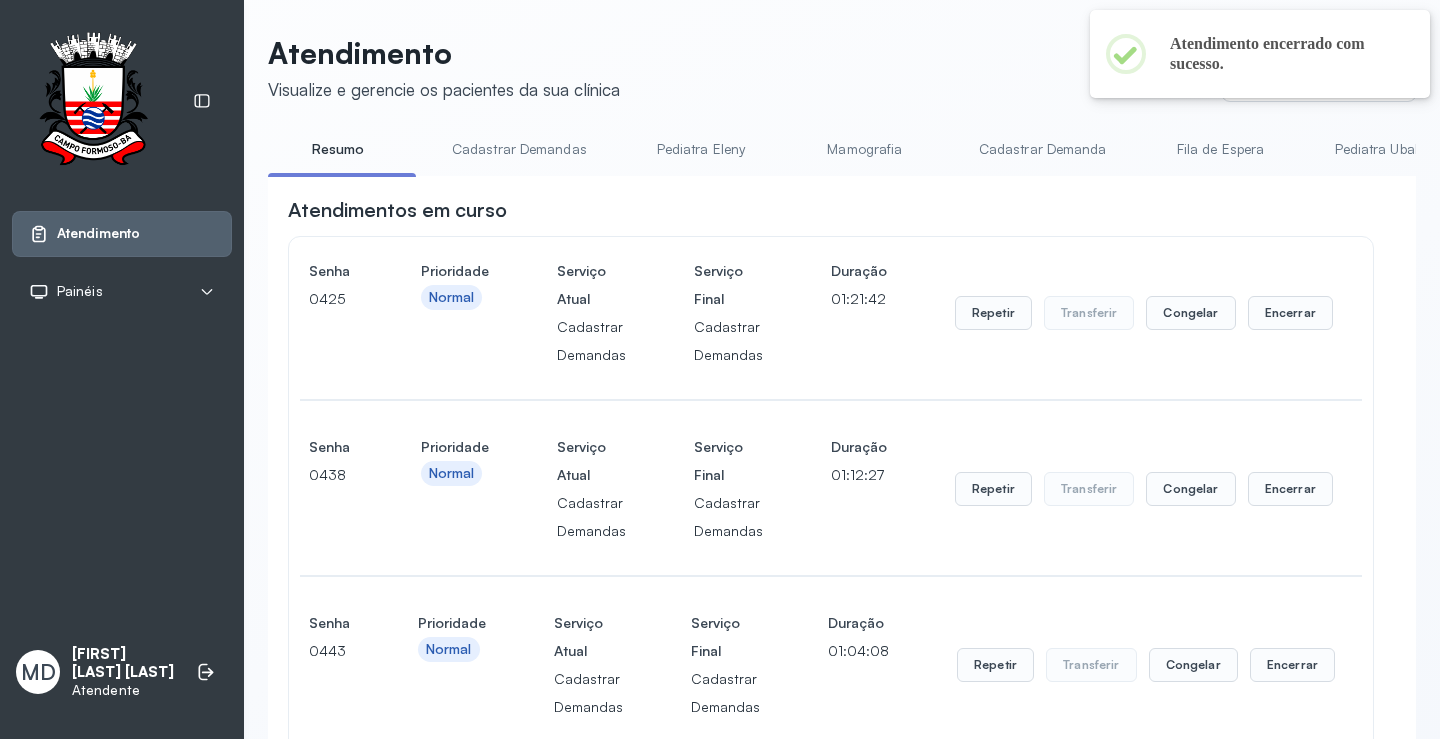 scroll, scrollTop: 700, scrollLeft: 0, axis: vertical 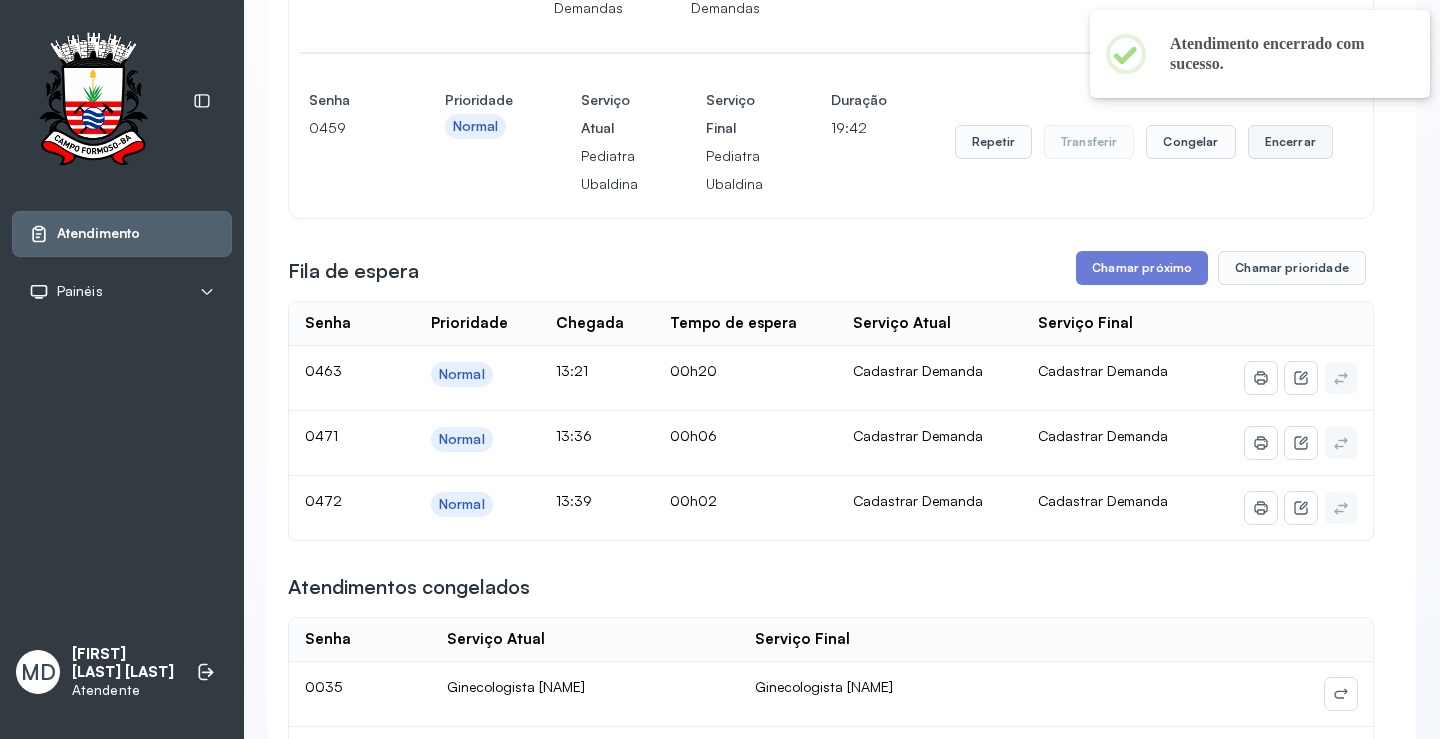 click on "Encerrar" at bounding box center (1290, -386) 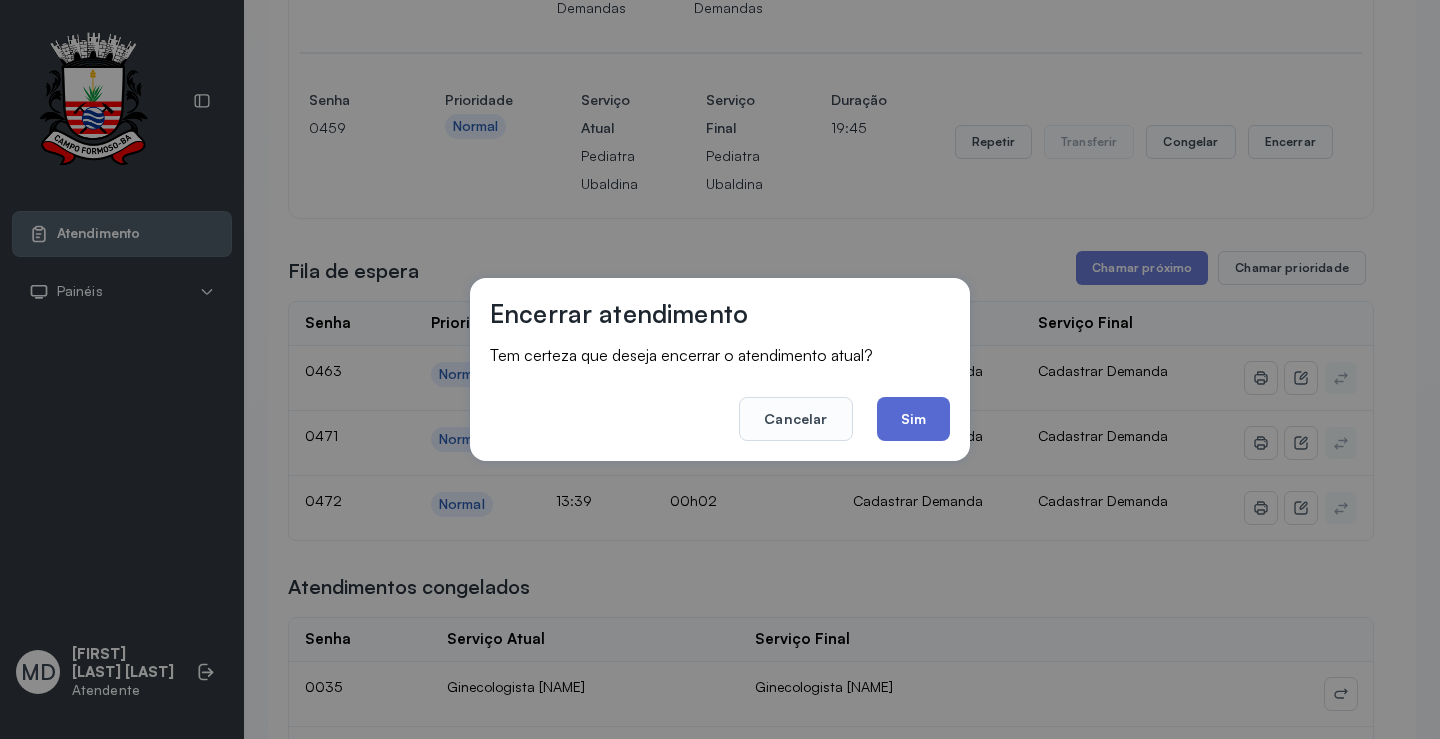 click on "Sim" 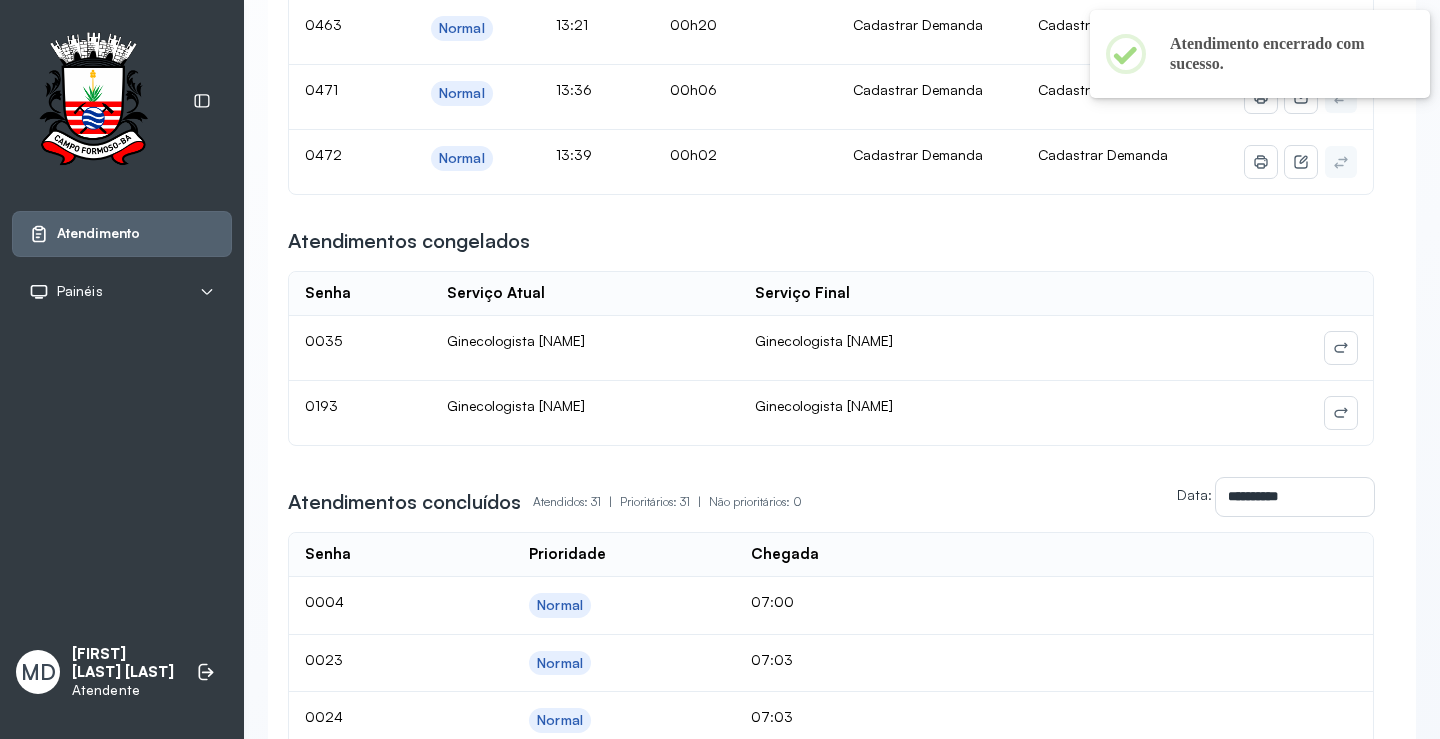 scroll, scrollTop: 600, scrollLeft: 0, axis: vertical 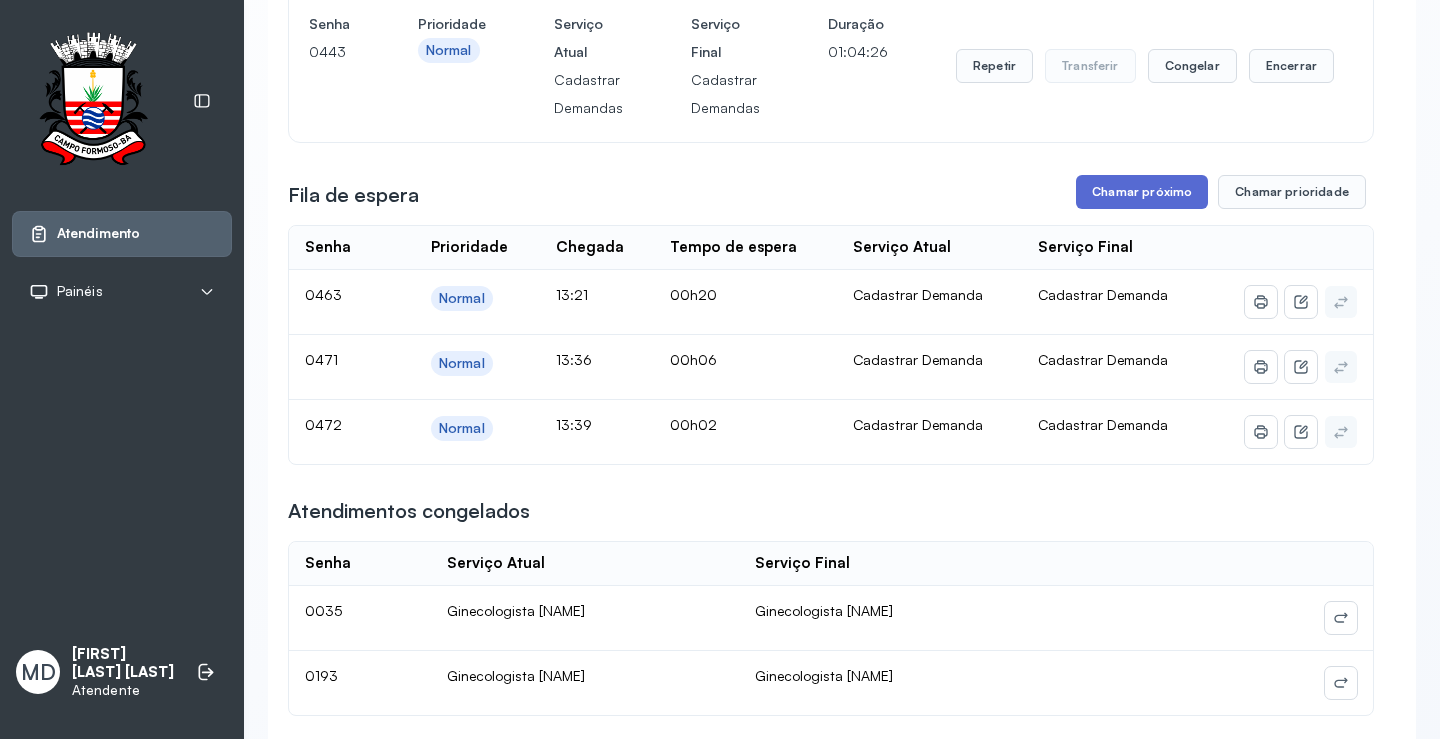 click on "Chamar próximo" at bounding box center (1142, 192) 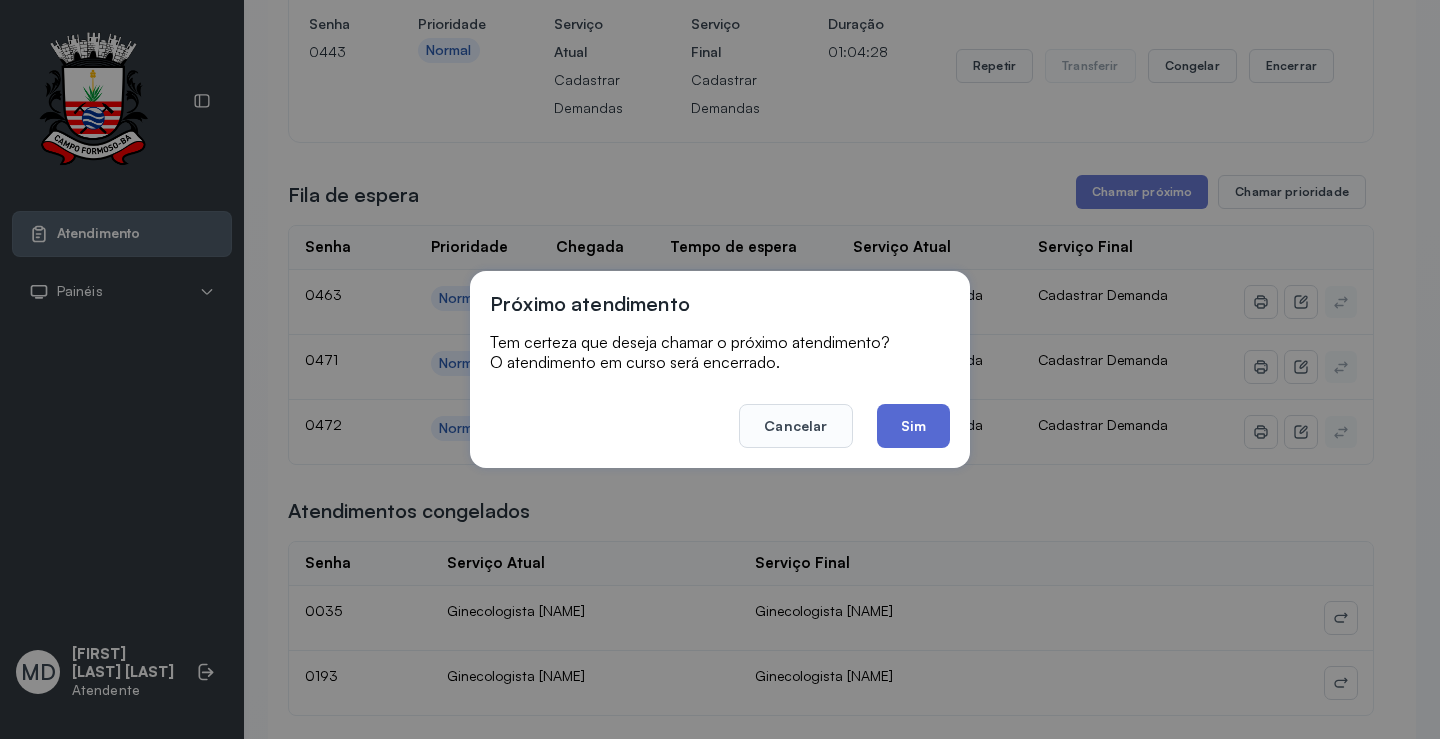 click on "Sim" 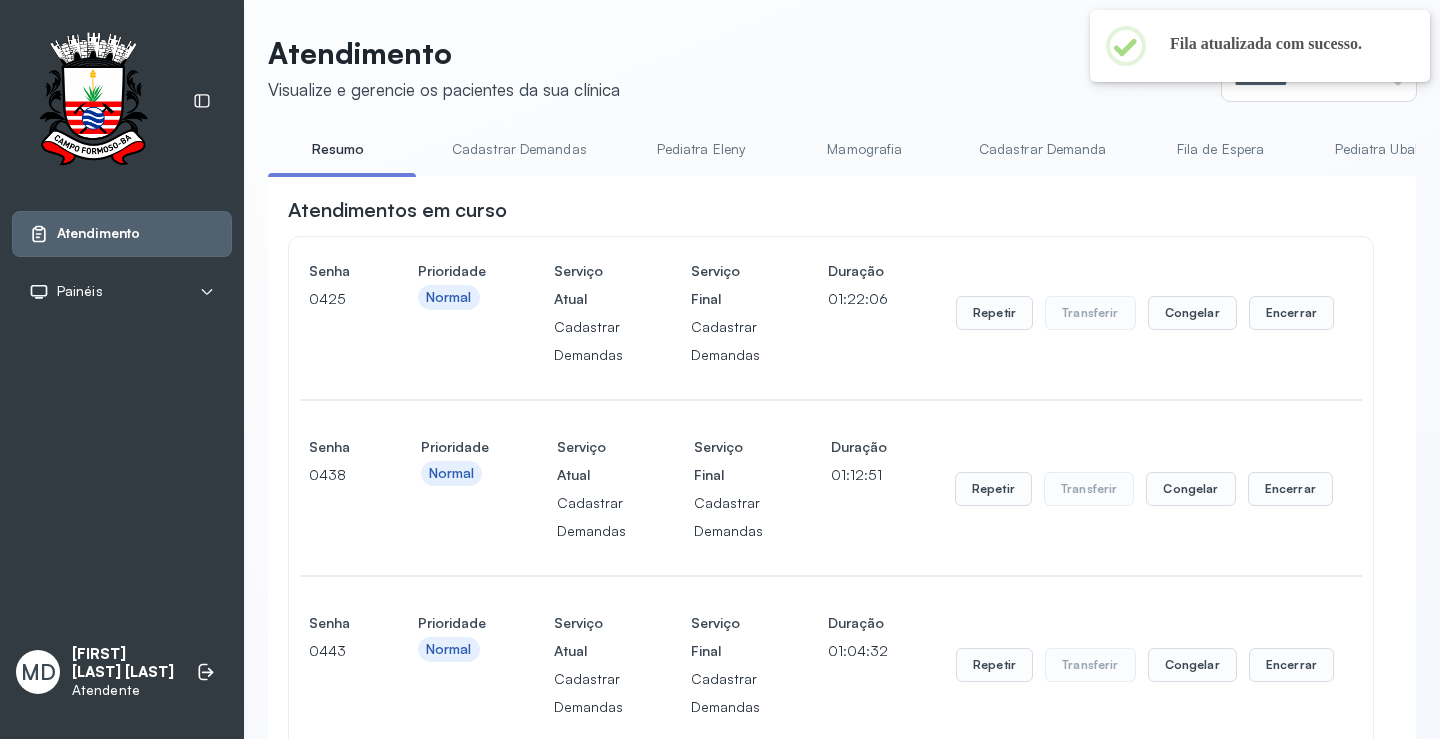 scroll, scrollTop: 600, scrollLeft: 0, axis: vertical 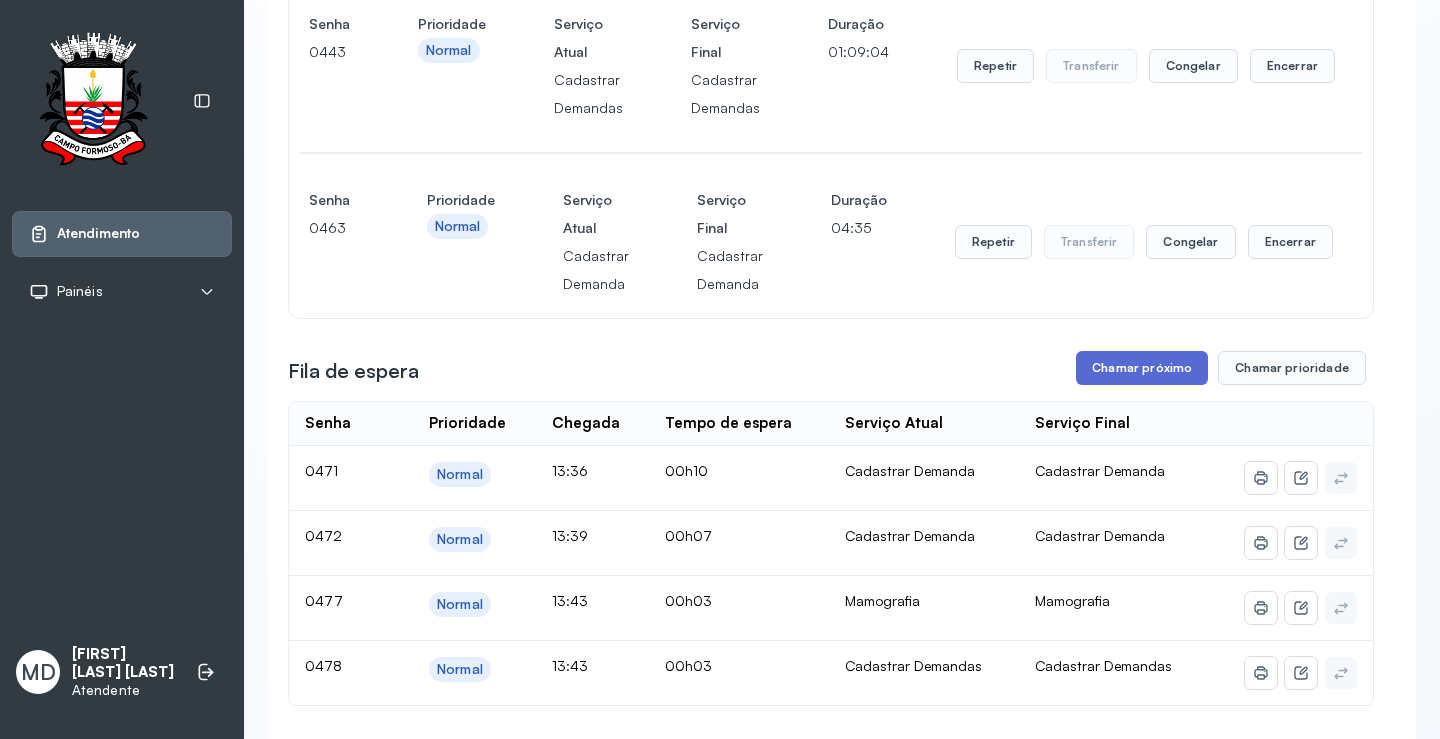 click on "Chamar próximo" at bounding box center [1142, 368] 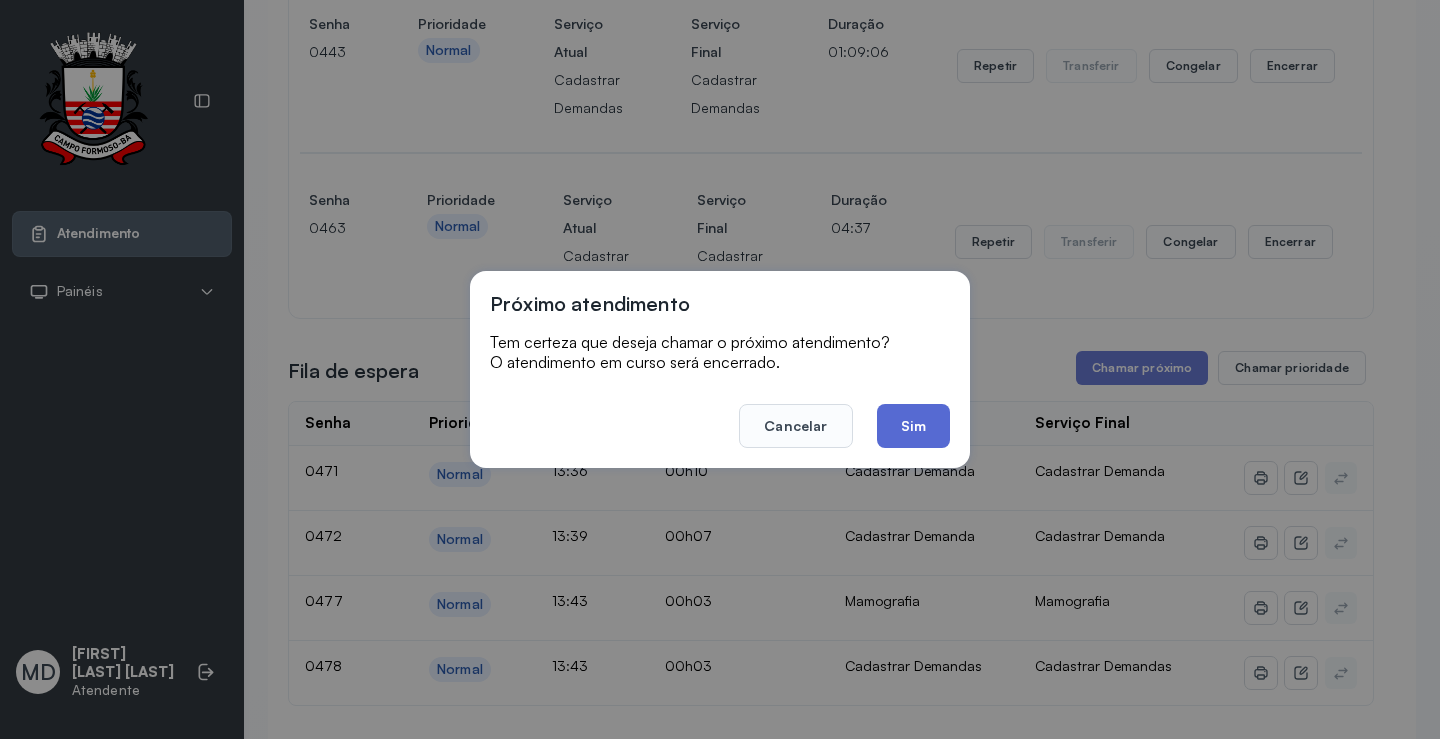 click on "Sim" 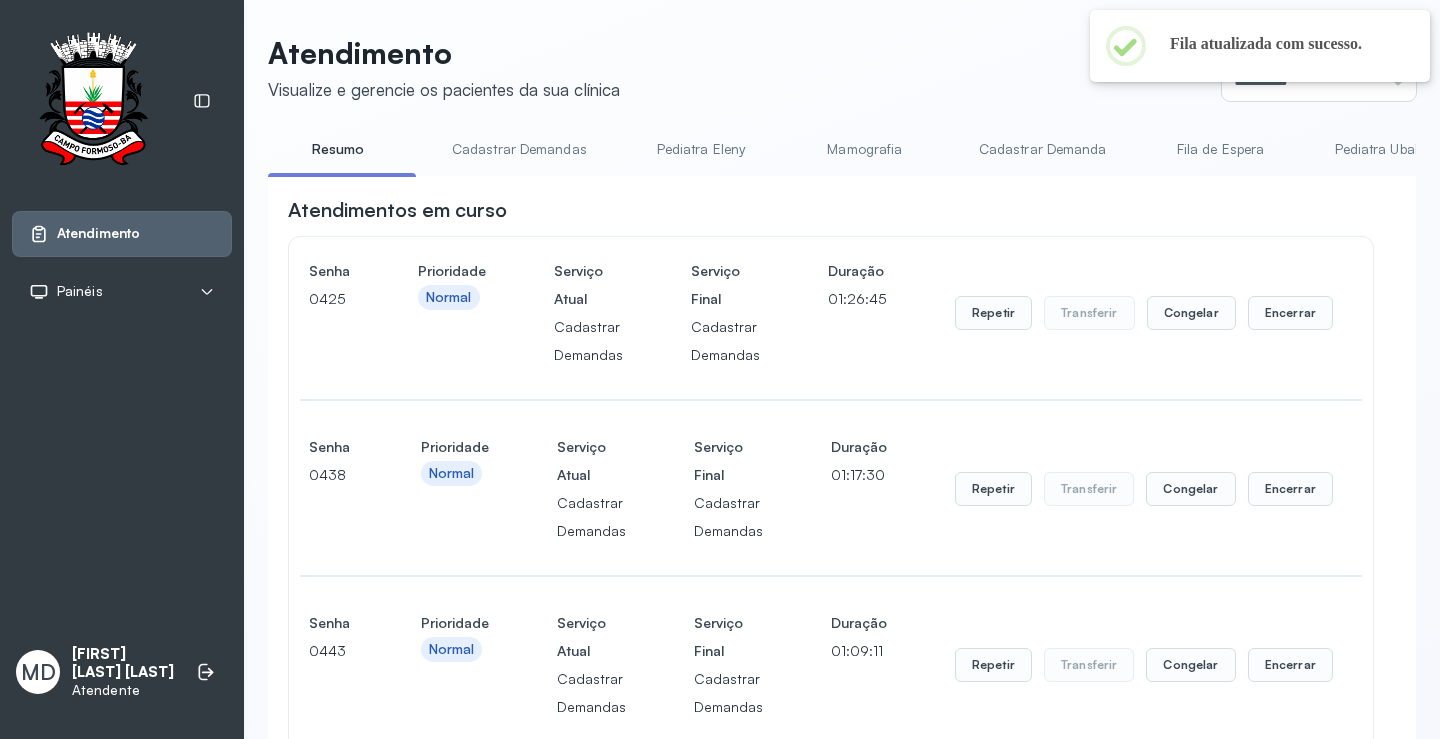scroll, scrollTop: 600, scrollLeft: 0, axis: vertical 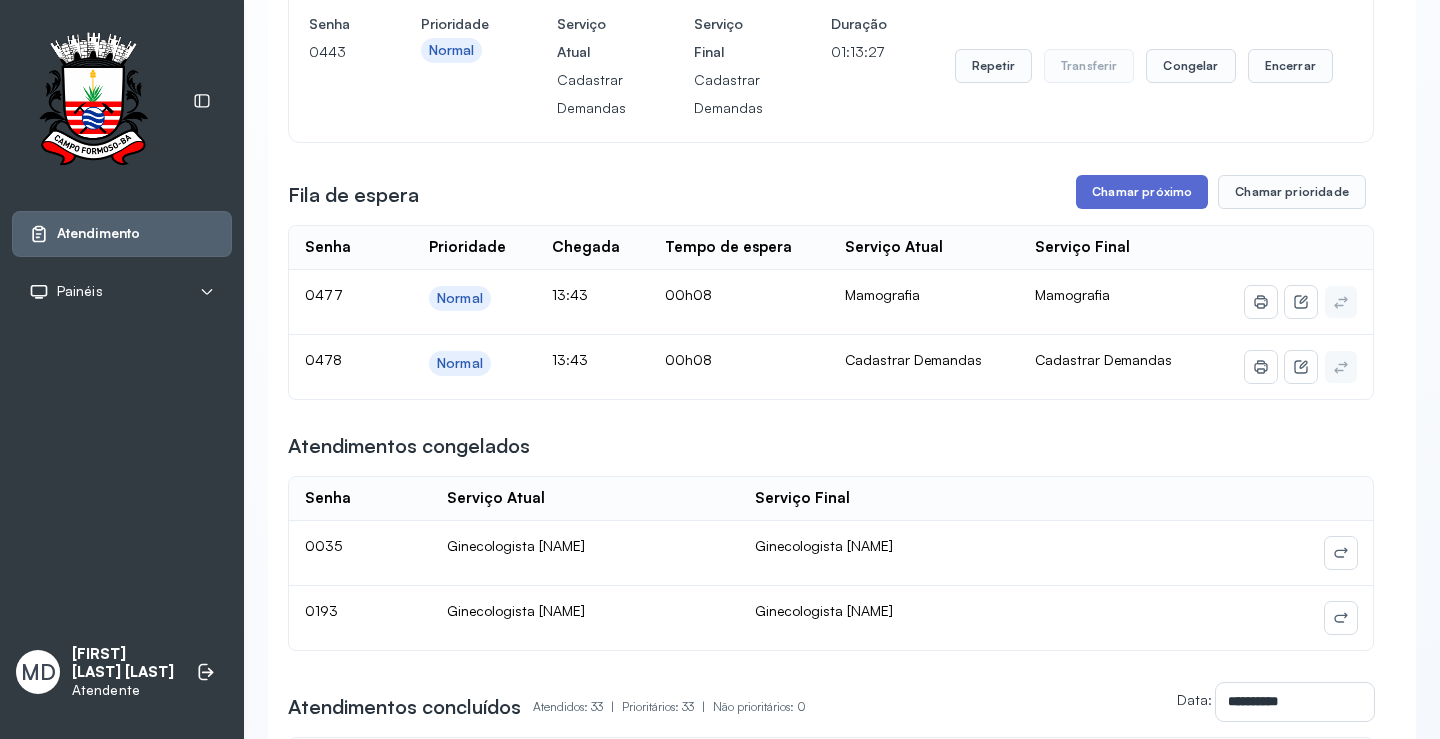 click on "Chamar próximo" at bounding box center (1142, 192) 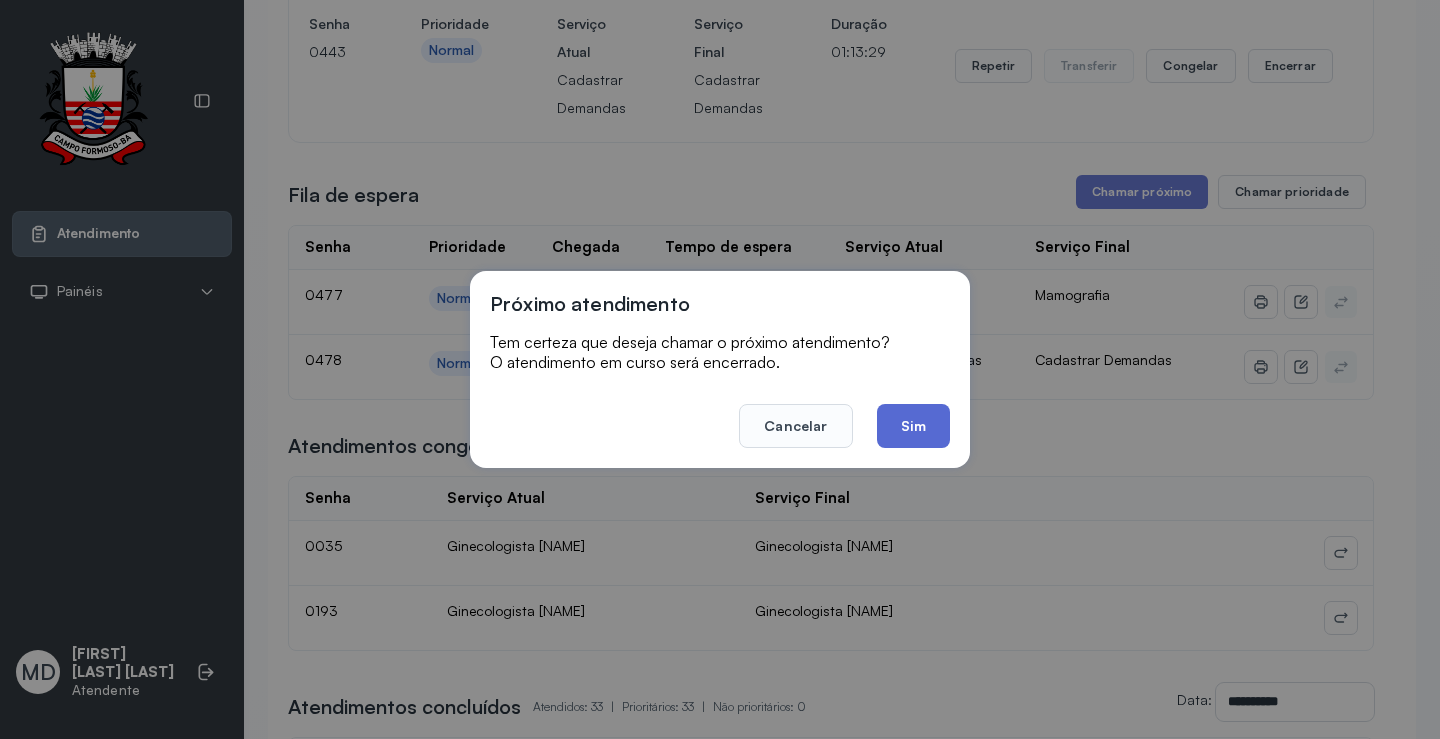 click on "Sim" 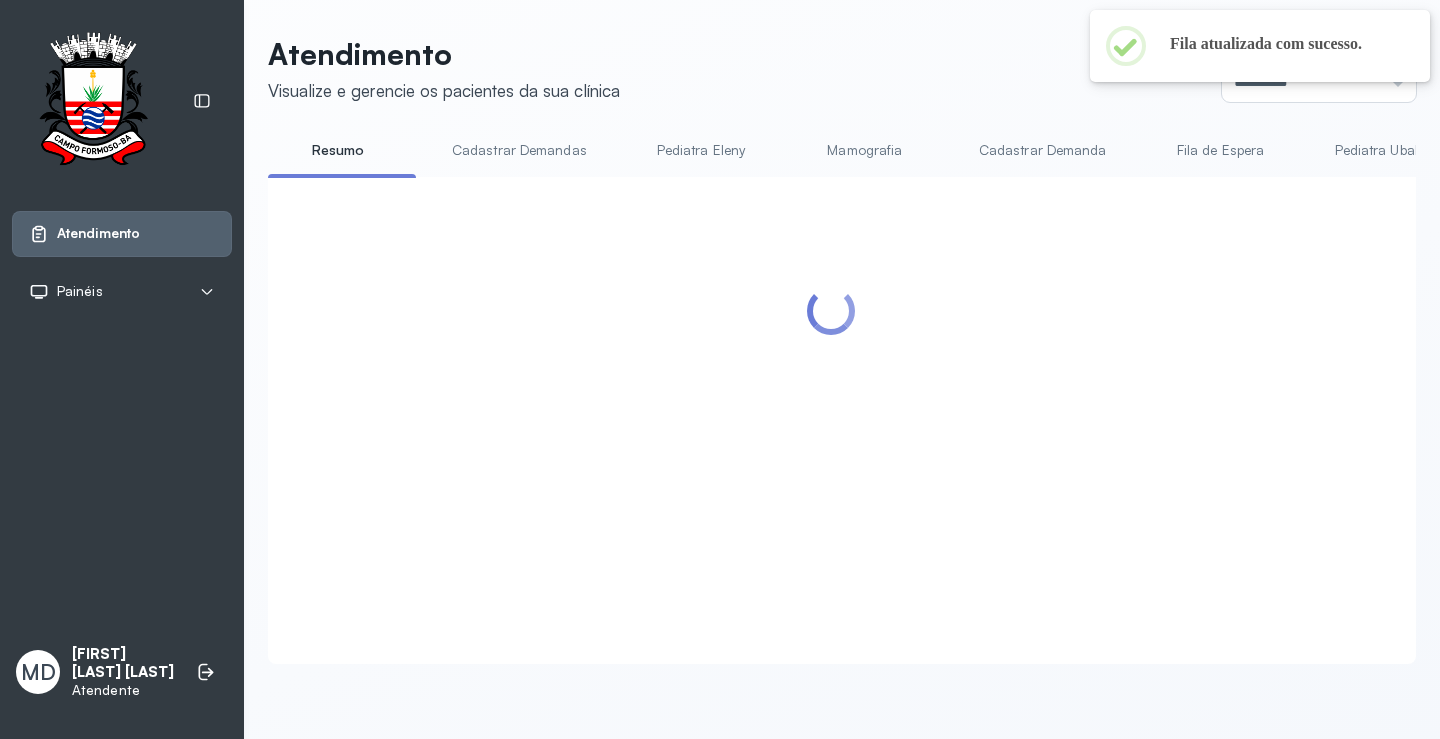 scroll, scrollTop: 600, scrollLeft: 0, axis: vertical 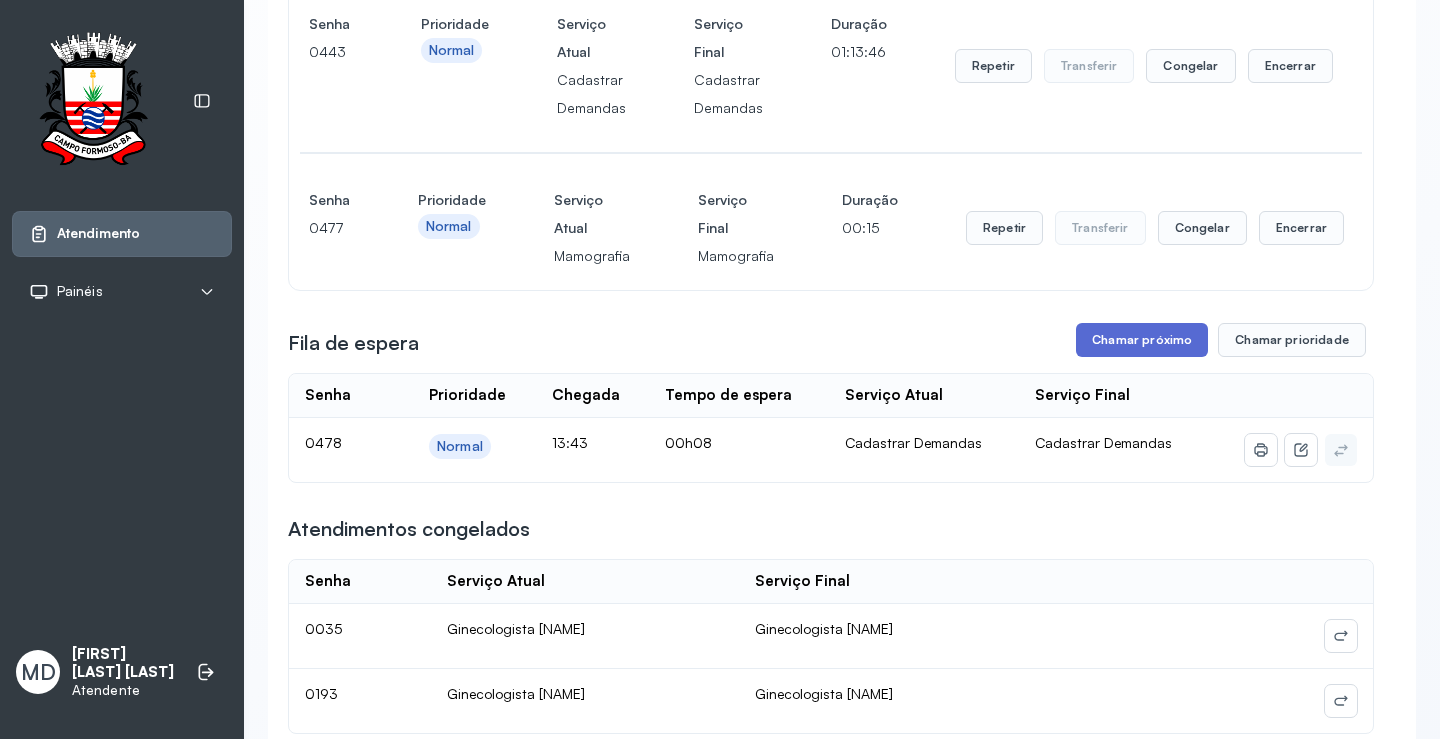 click on "Chamar próximo" at bounding box center [1142, 340] 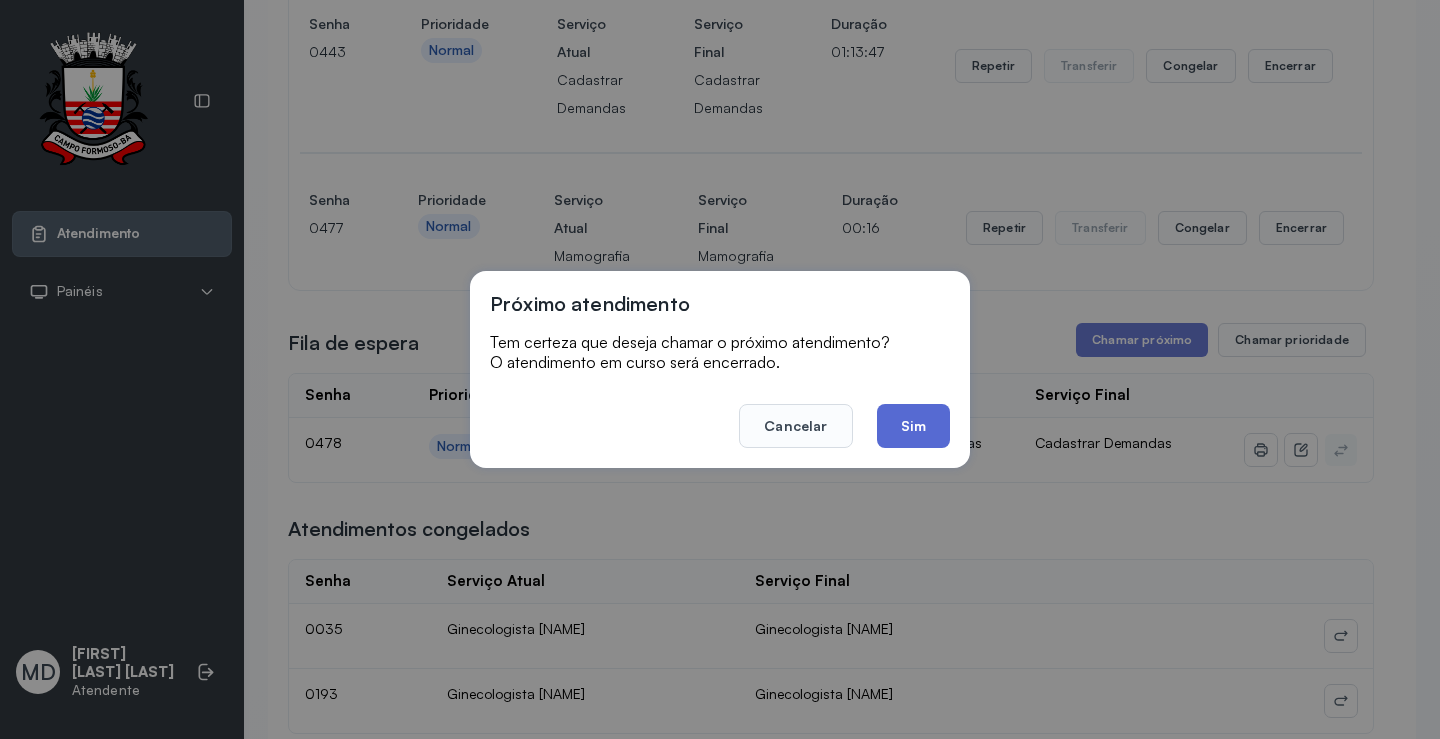 click on "Sim" 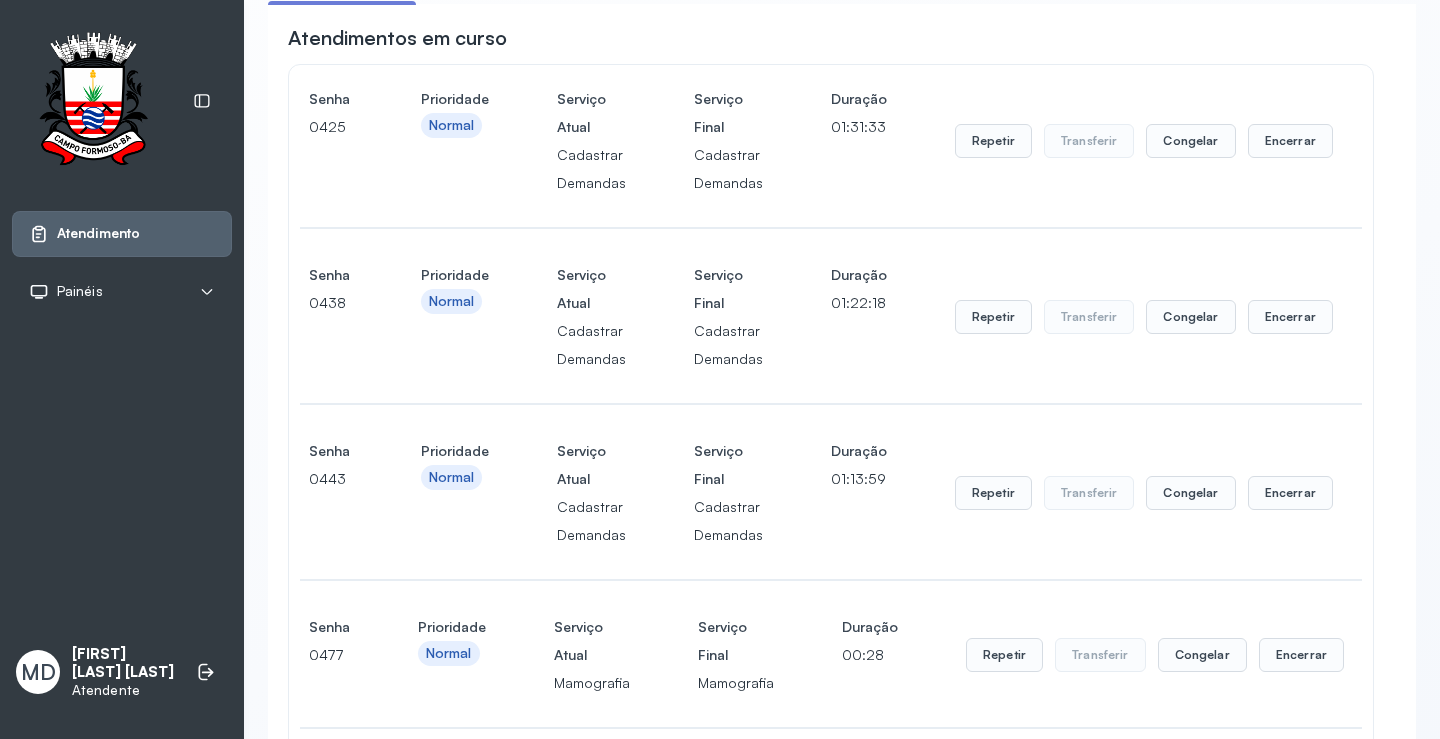 scroll, scrollTop: 0, scrollLeft: 0, axis: both 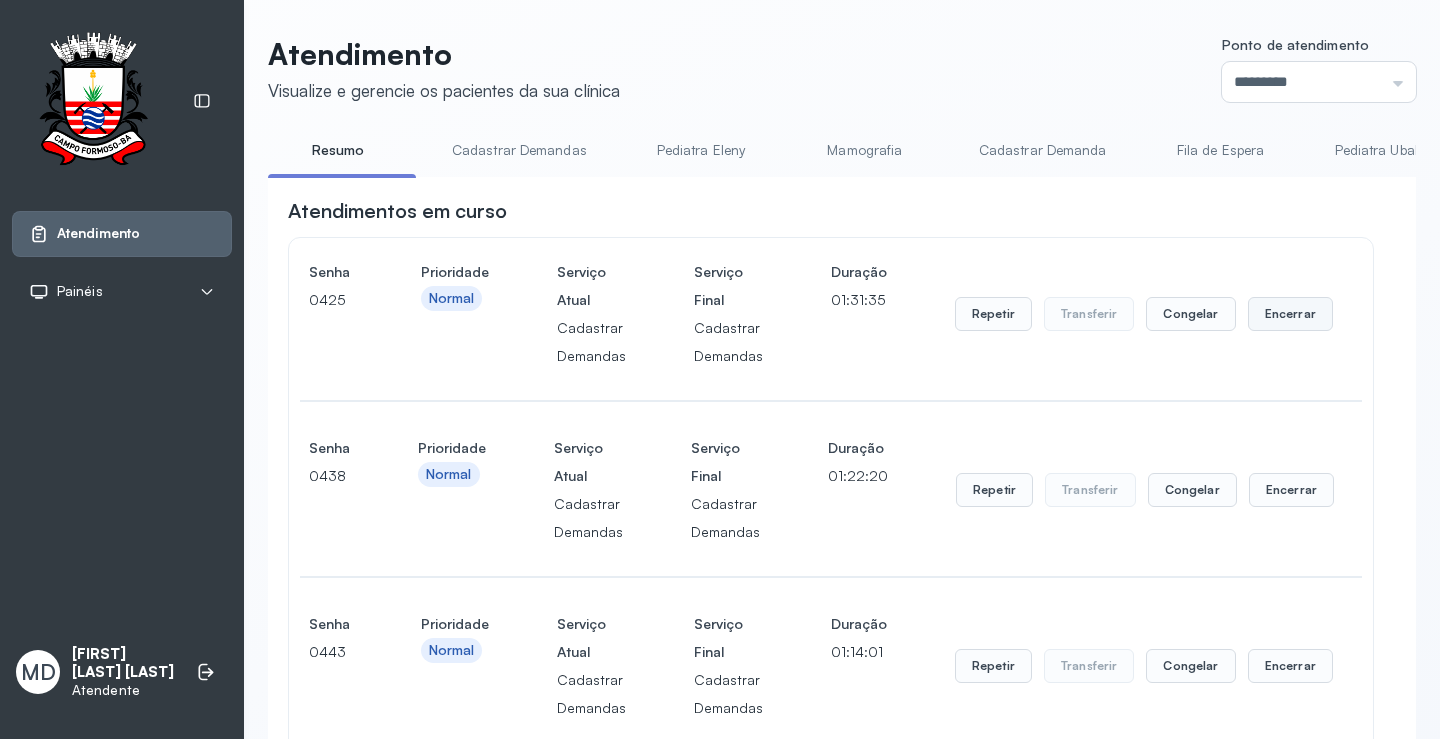 click on "Encerrar" at bounding box center [1290, 314] 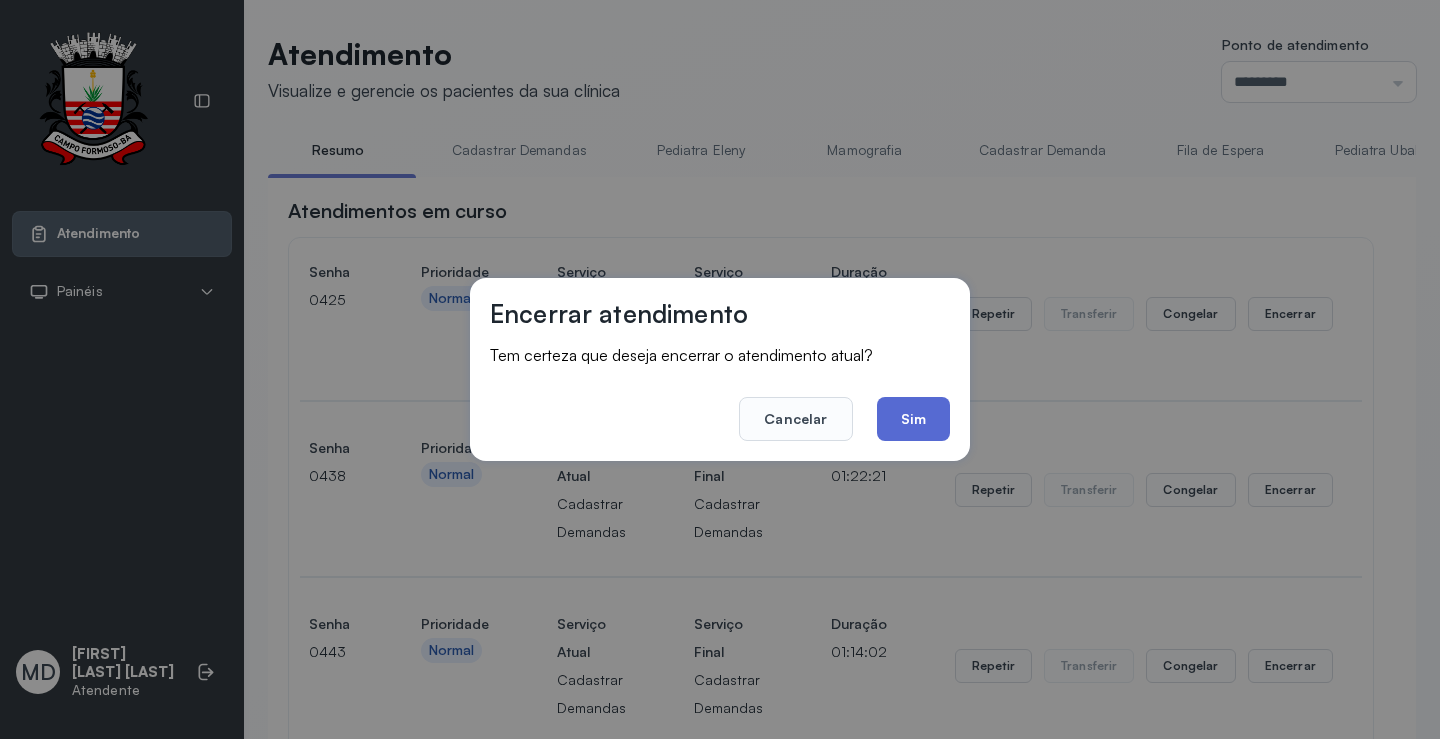 click on "Sim" 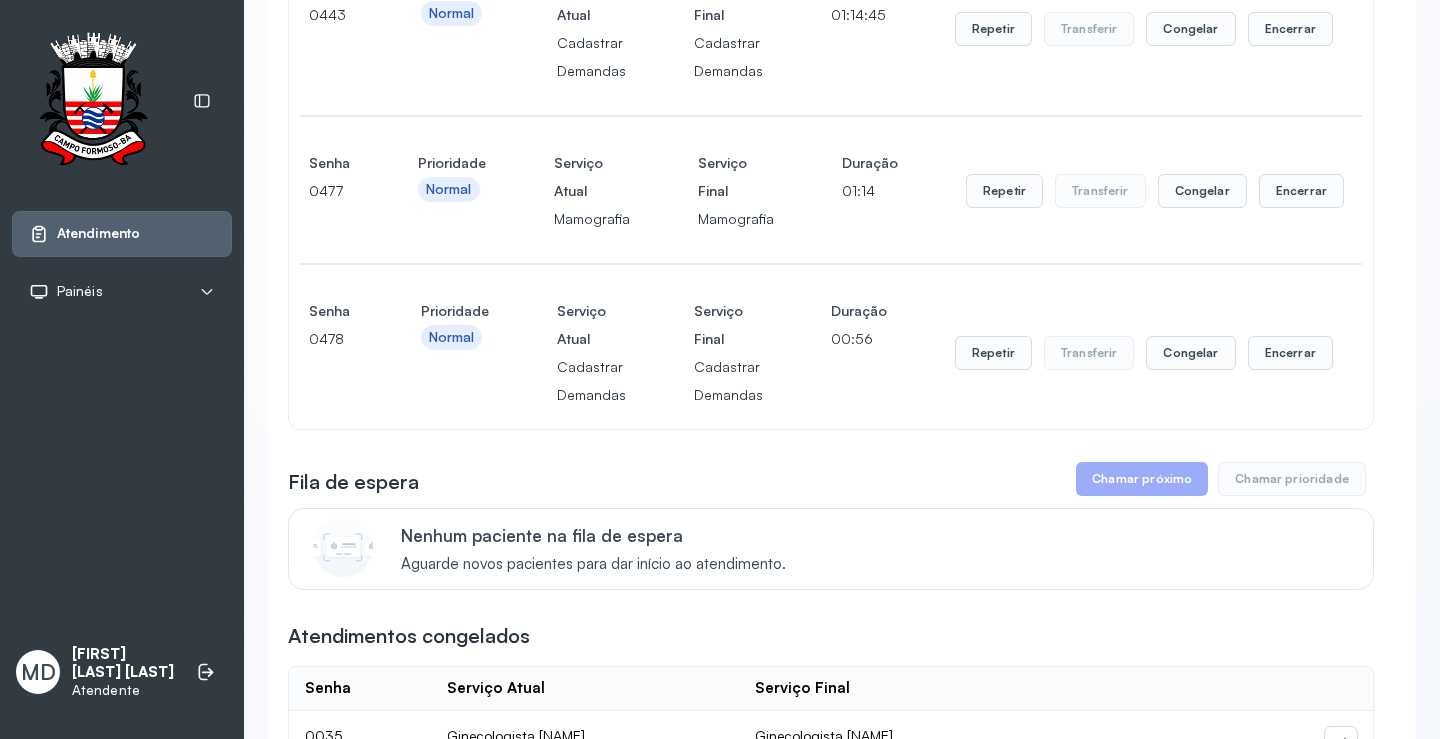 scroll, scrollTop: 200, scrollLeft: 0, axis: vertical 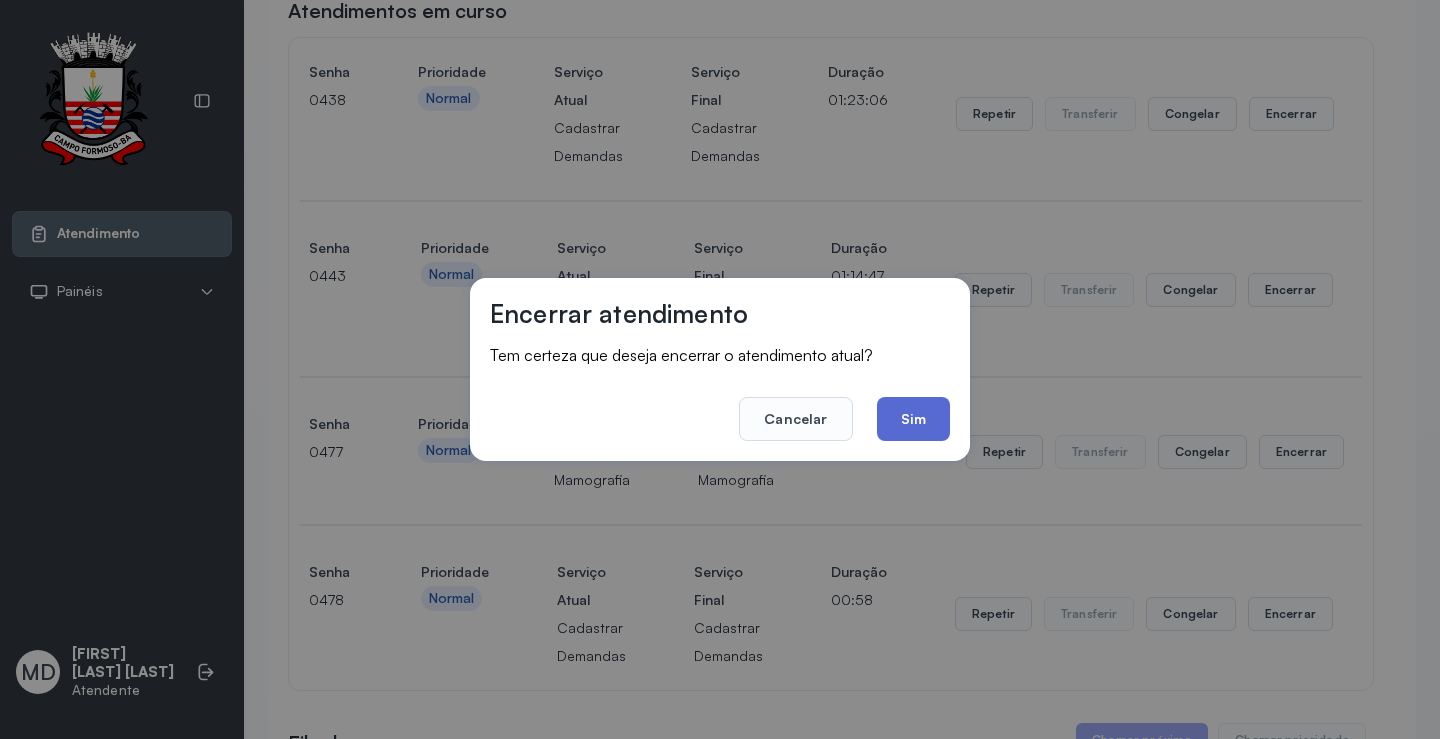 click on "Sim" 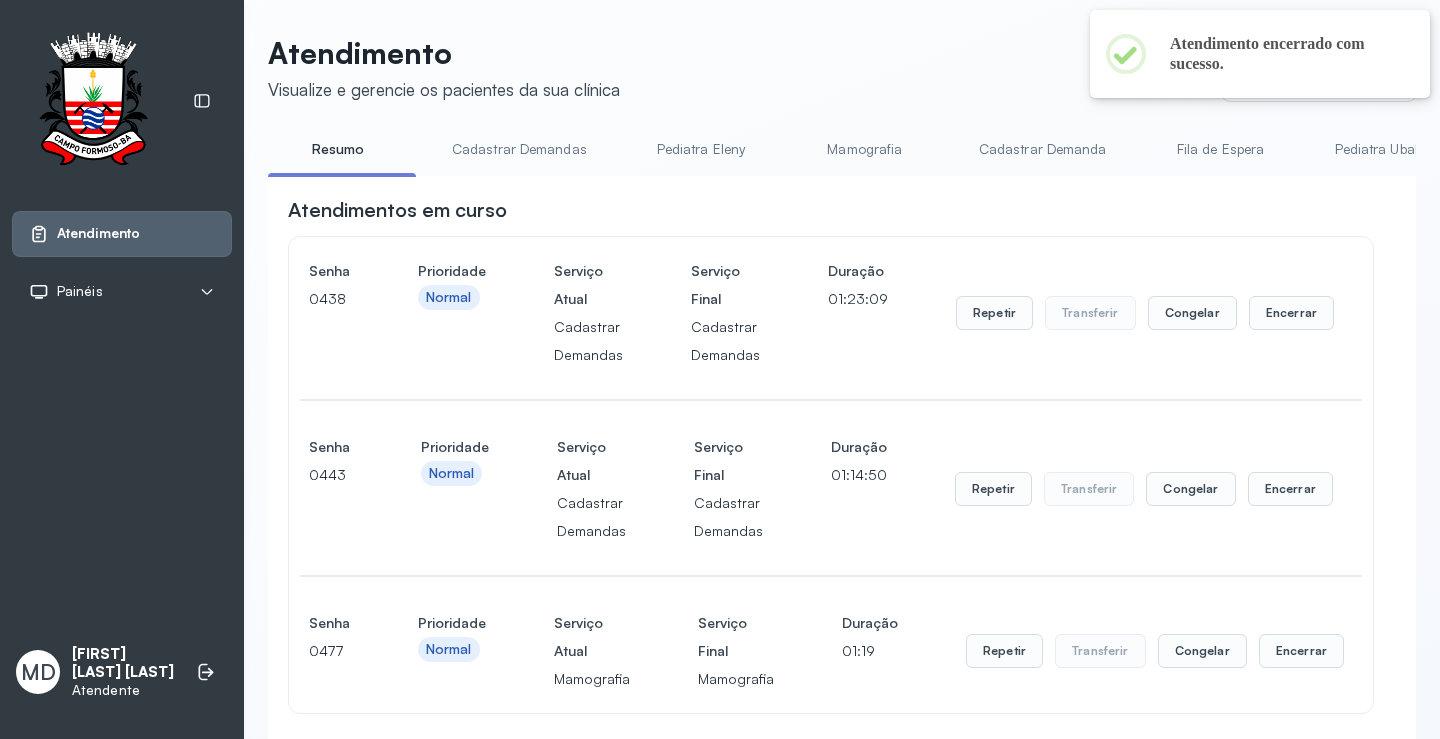 scroll, scrollTop: 200, scrollLeft: 0, axis: vertical 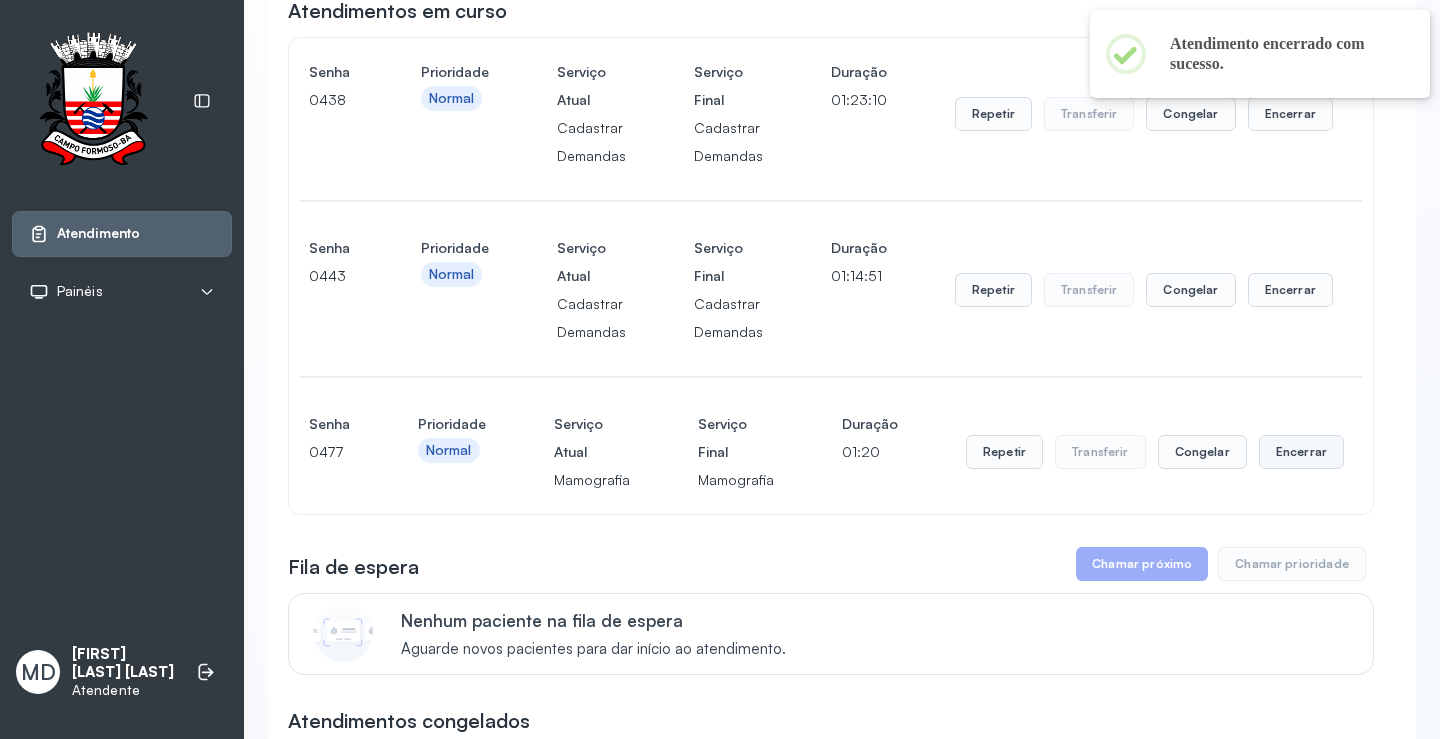 click on "Encerrar" at bounding box center (1290, 114) 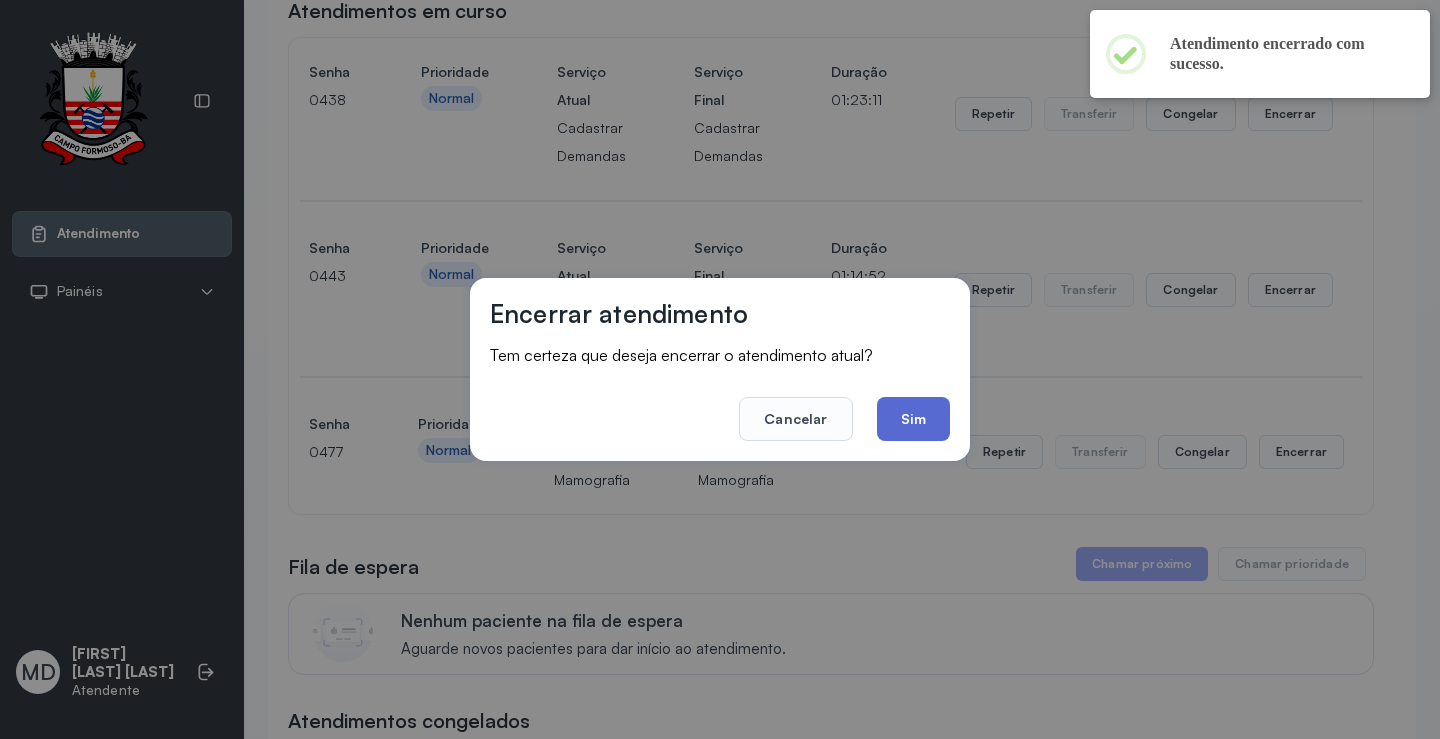 click on "Sim" 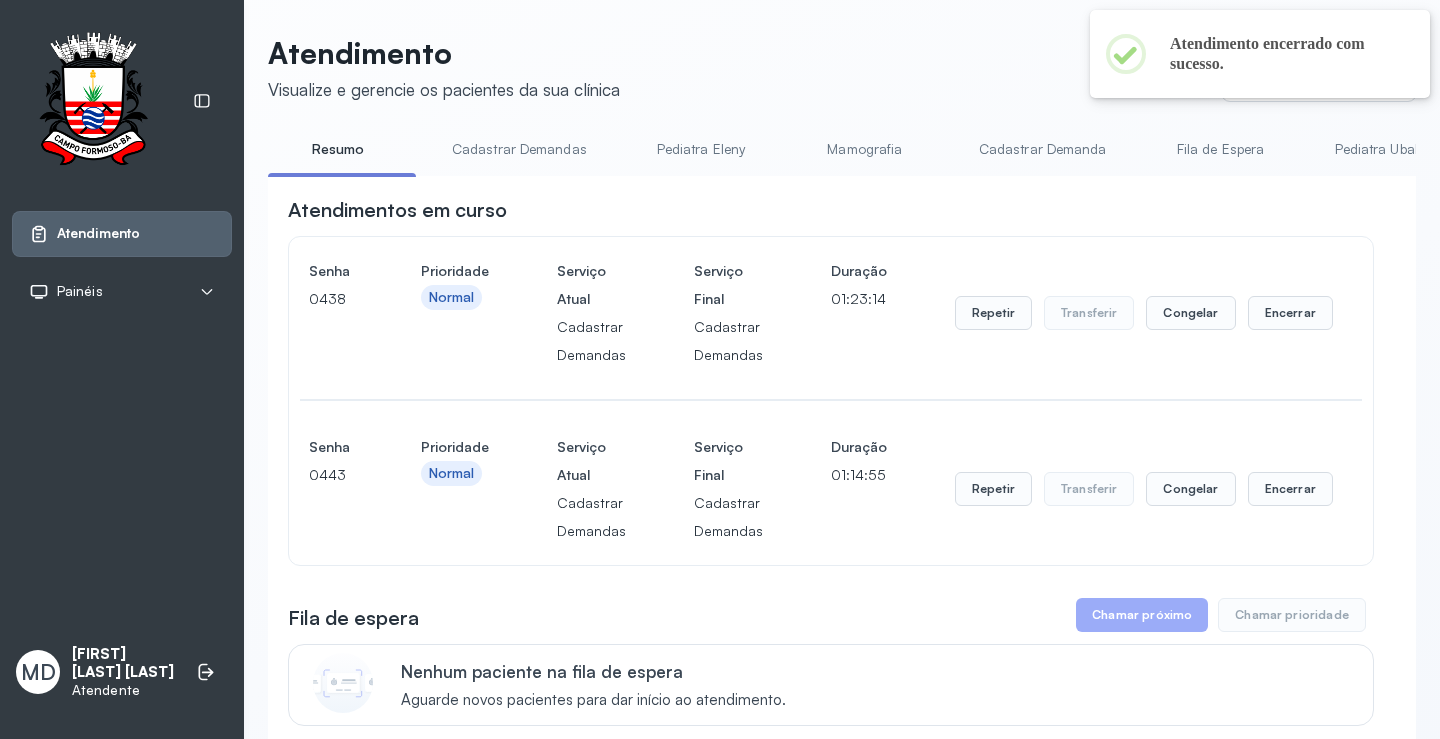 scroll, scrollTop: 200, scrollLeft: 0, axis: vertical 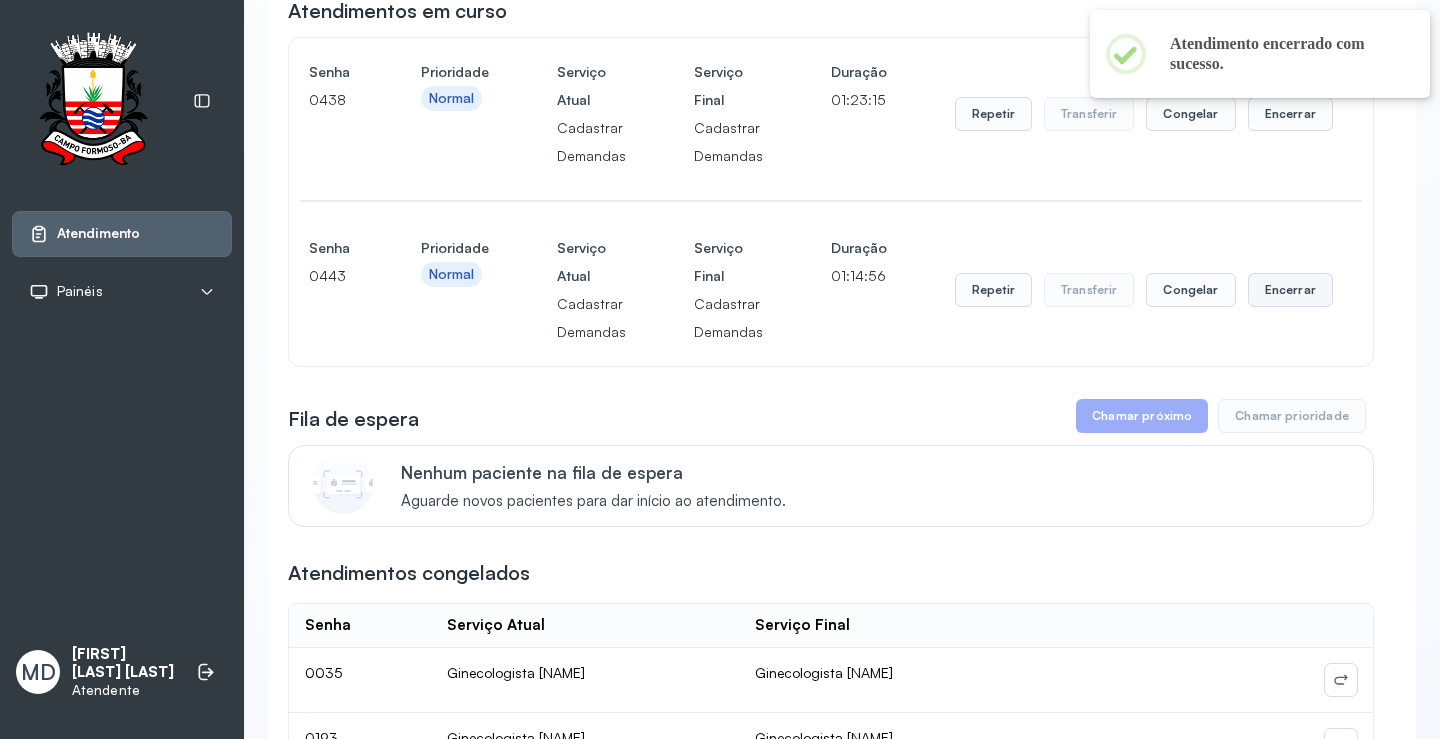 click on "Encerrar" at bounding box center [1290, 114] 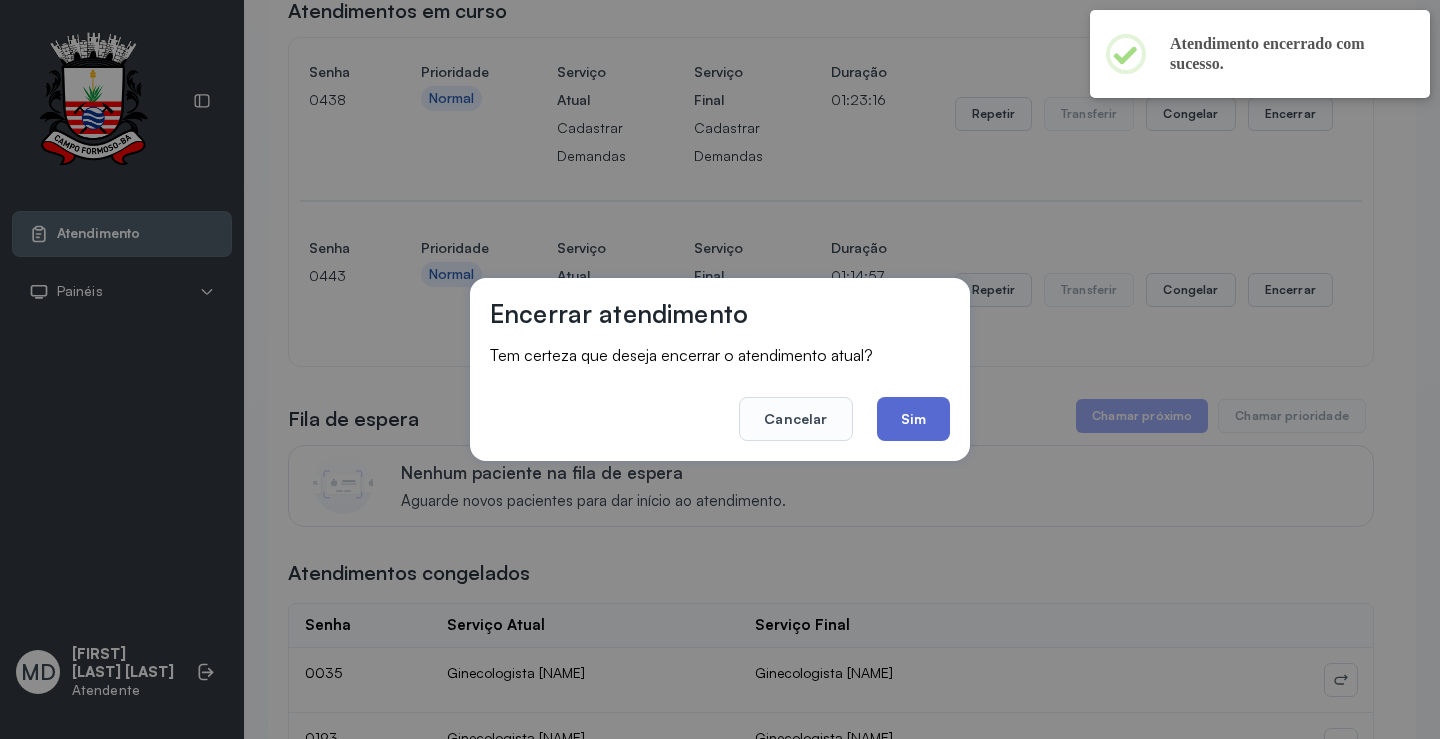 click on "Sim" 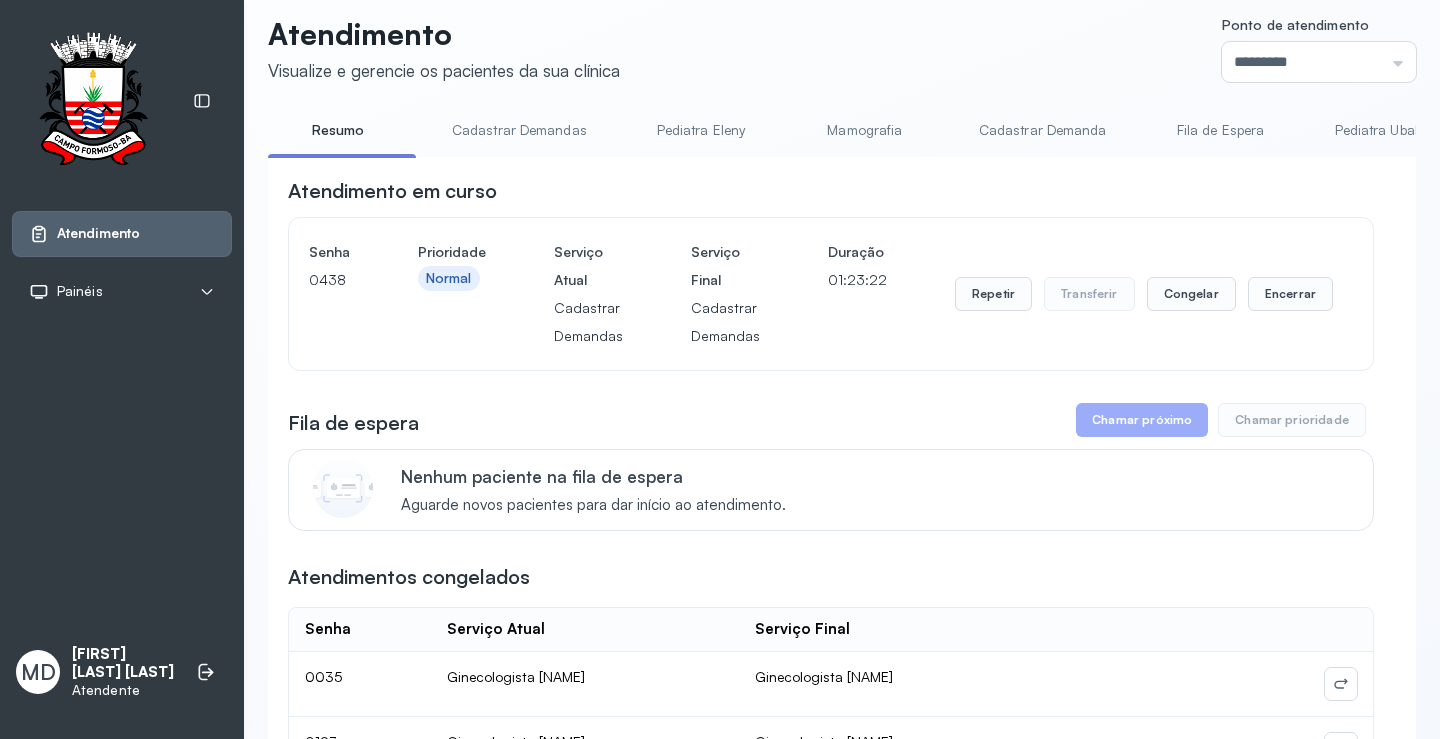 scroll, scrollTop: 0, scrollLeft: 0, axis: both 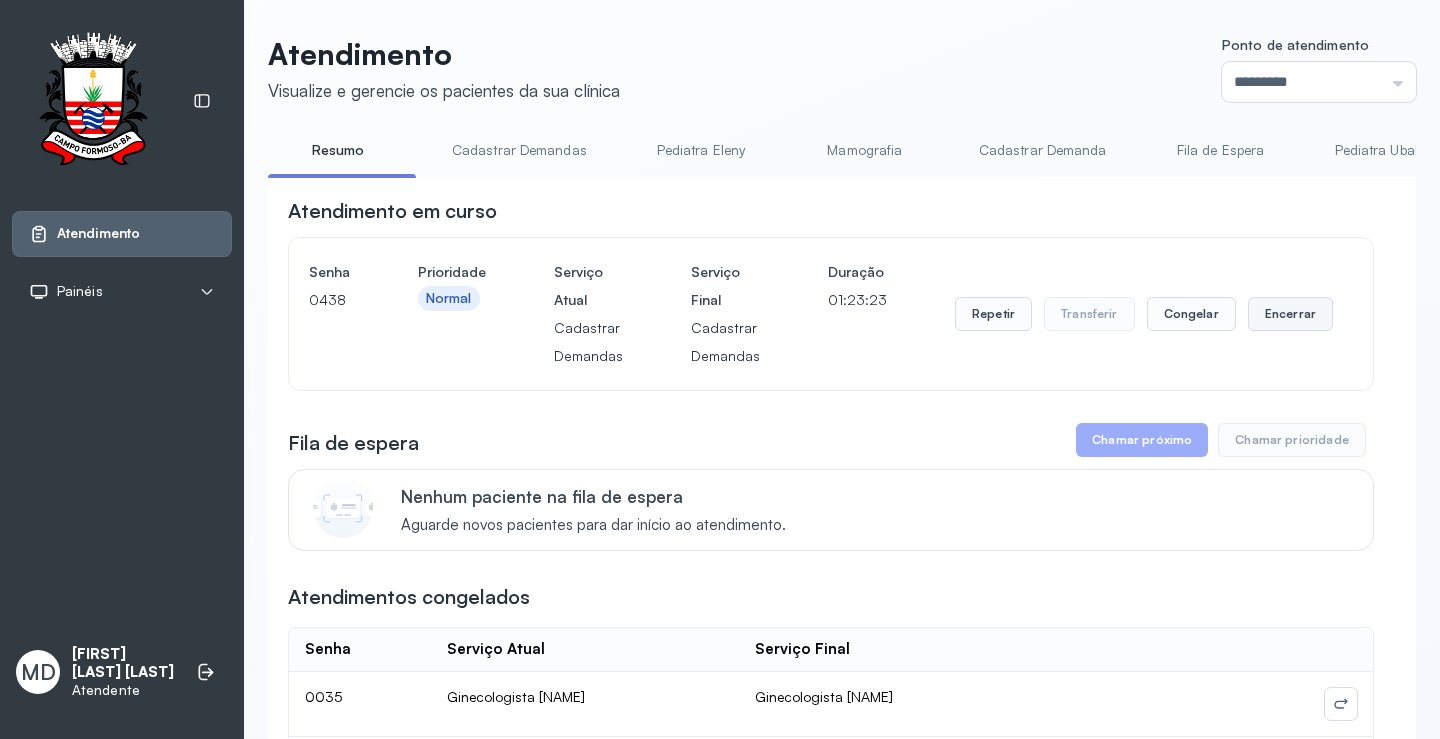 click on "Encerrar" at bounding box center (1290, 314) 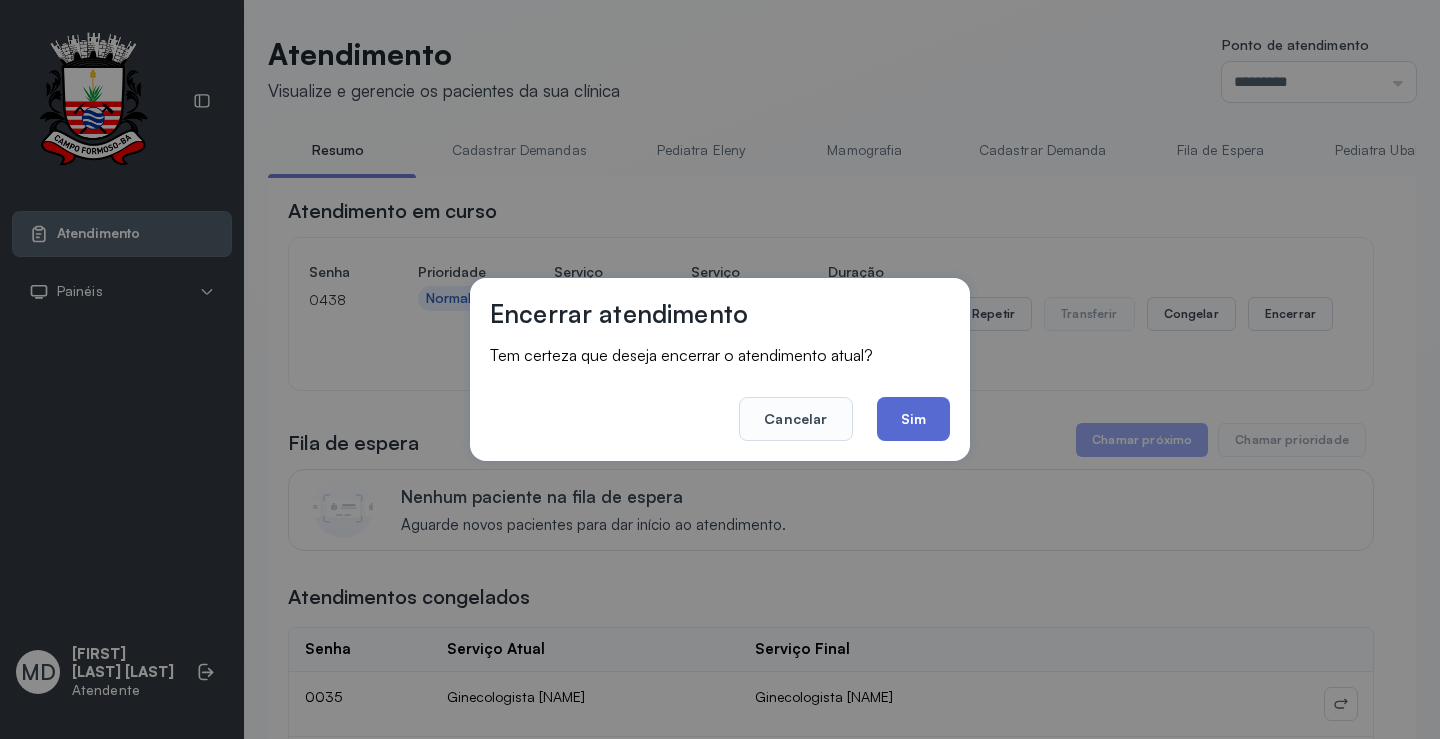 click on "Sim" 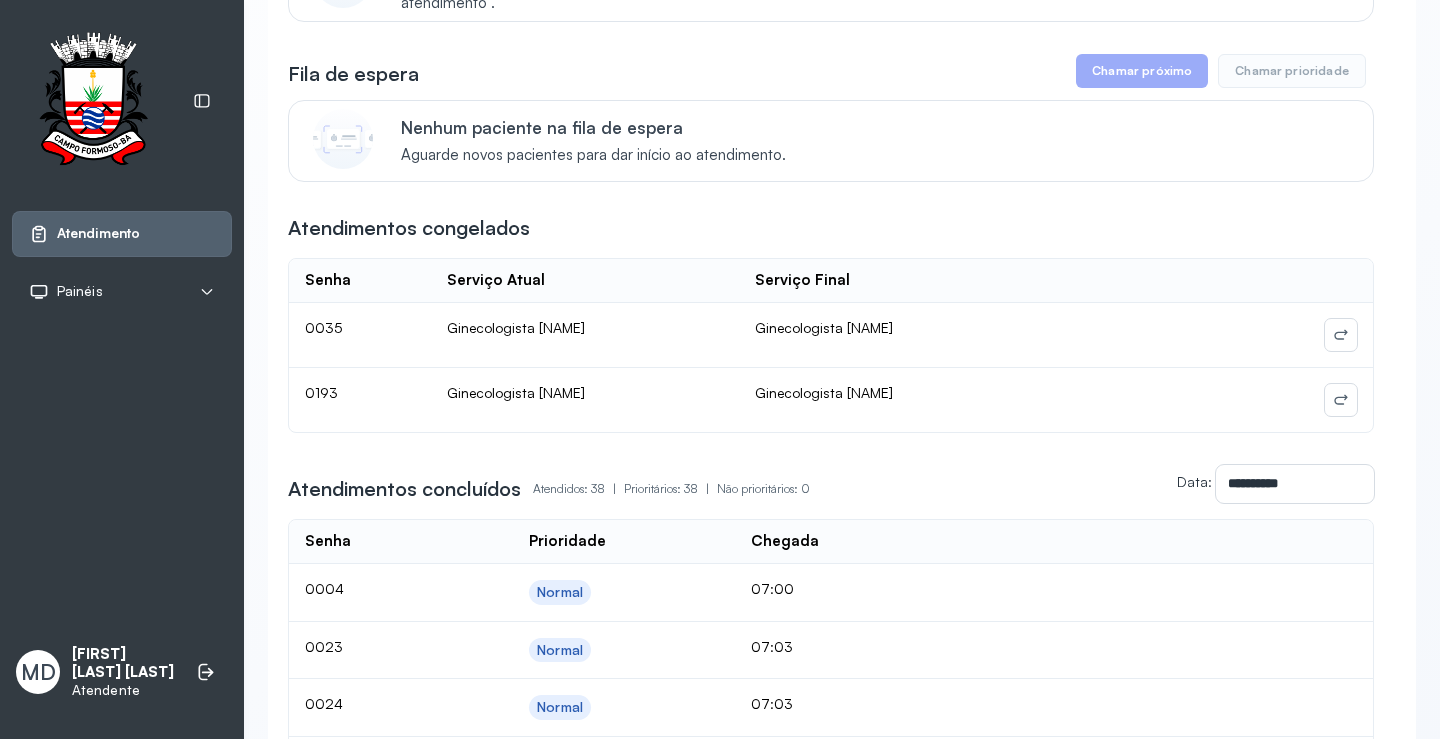 scroll, scrollTop: 0, scrollLeft: 0, axis: both 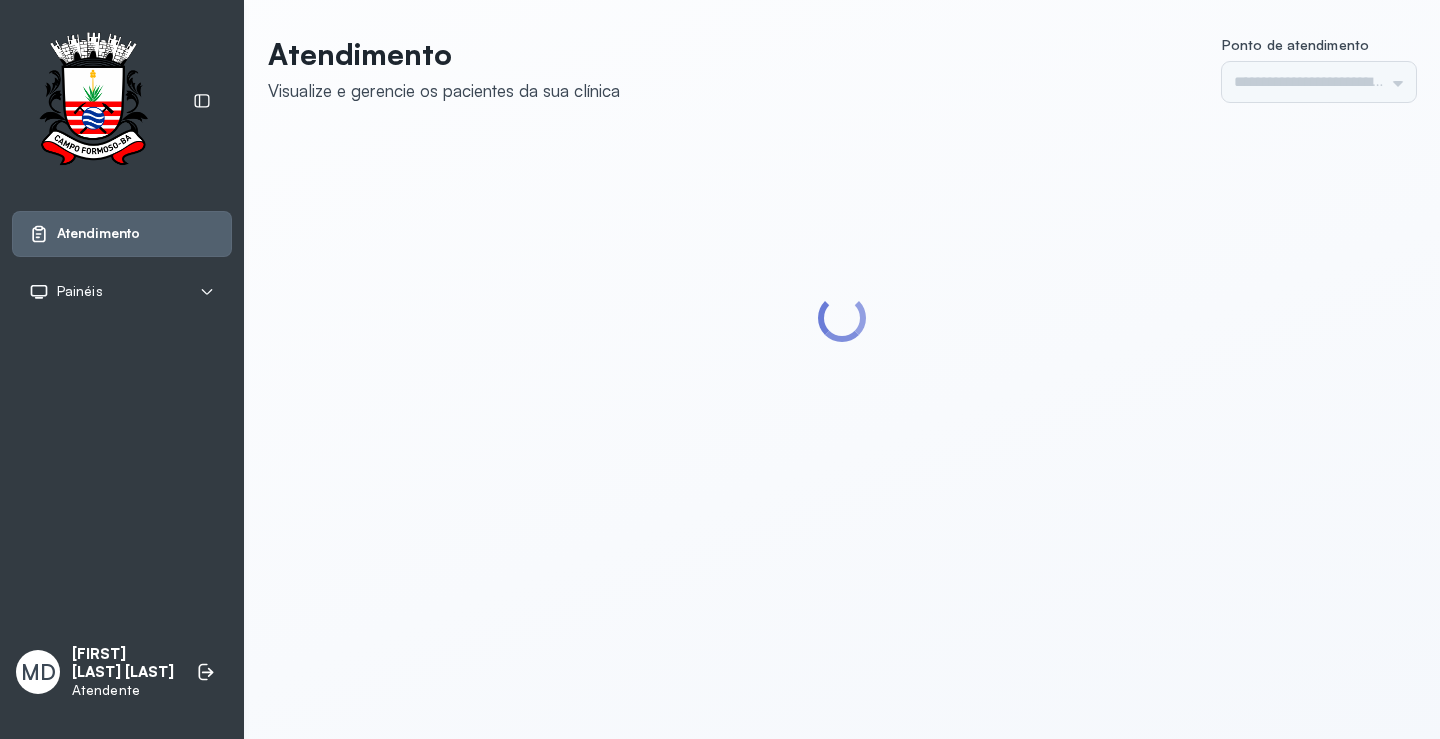 type on "*********" 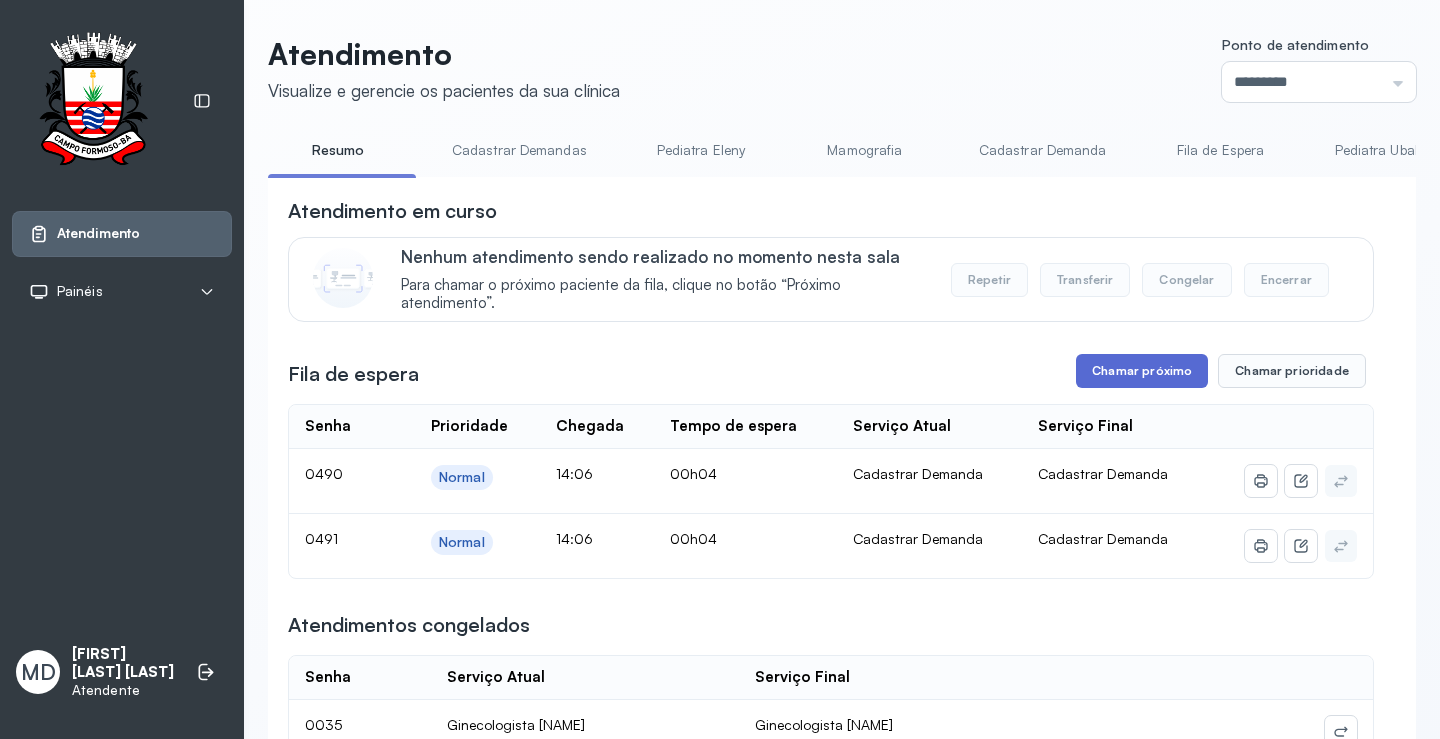 click on "Chamar próximo" at bounding box center [1142, 371] 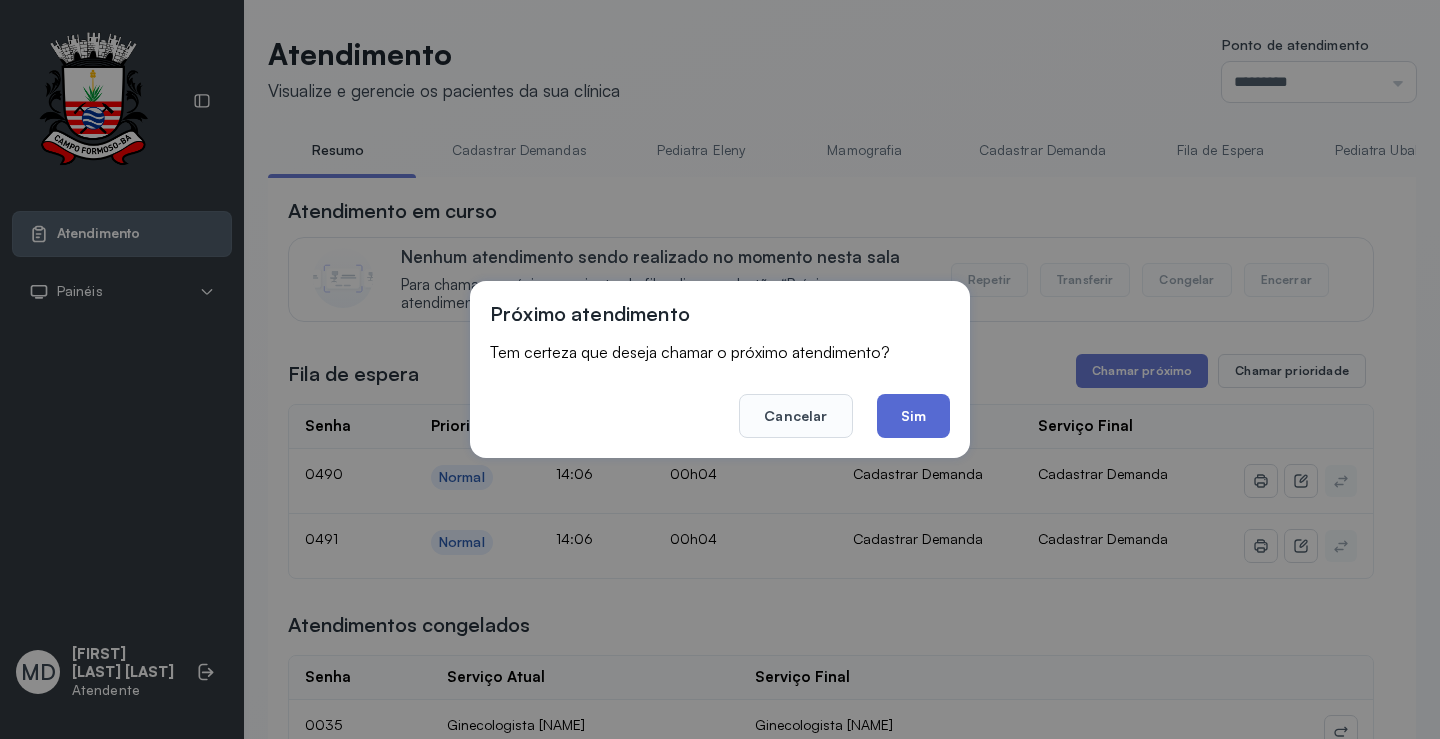 click on "Sim" 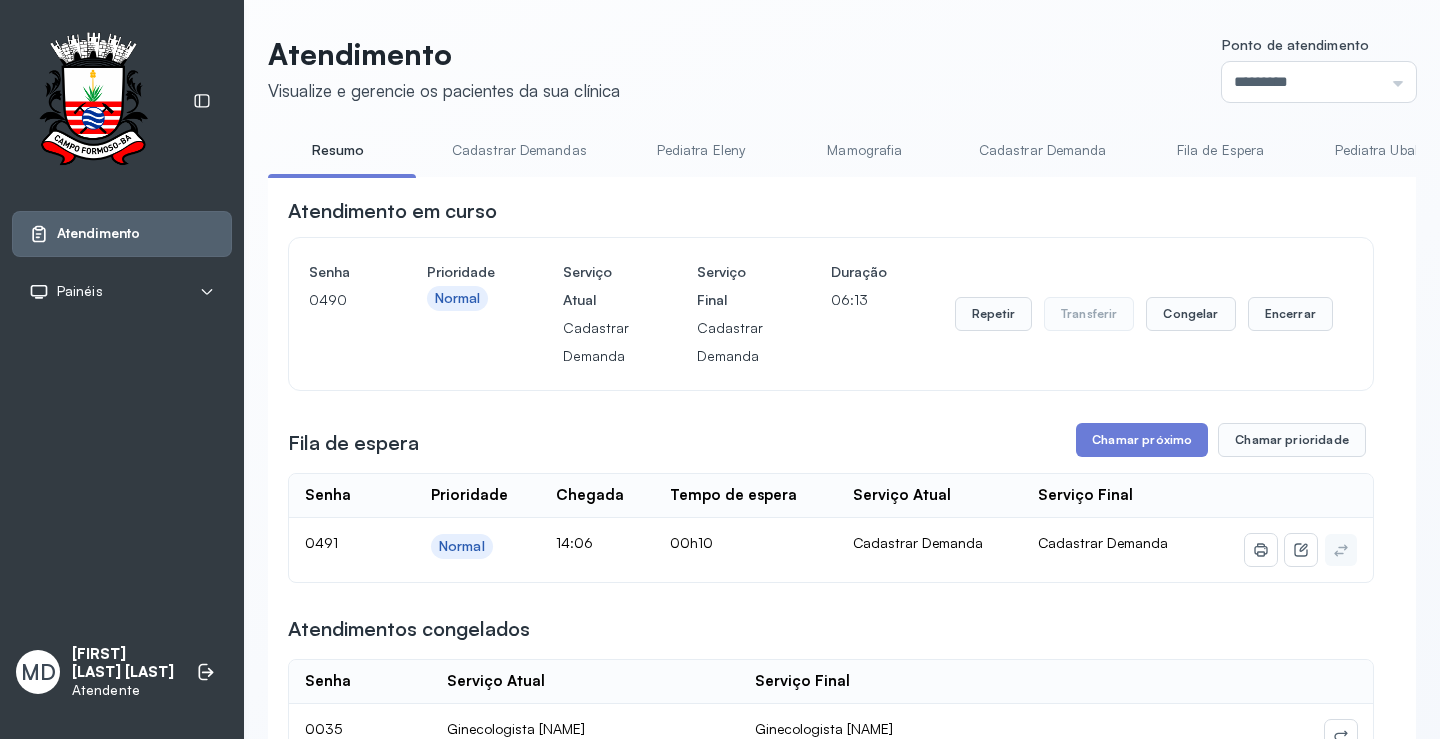 click on "**********" at bounding box center (831, 1680) 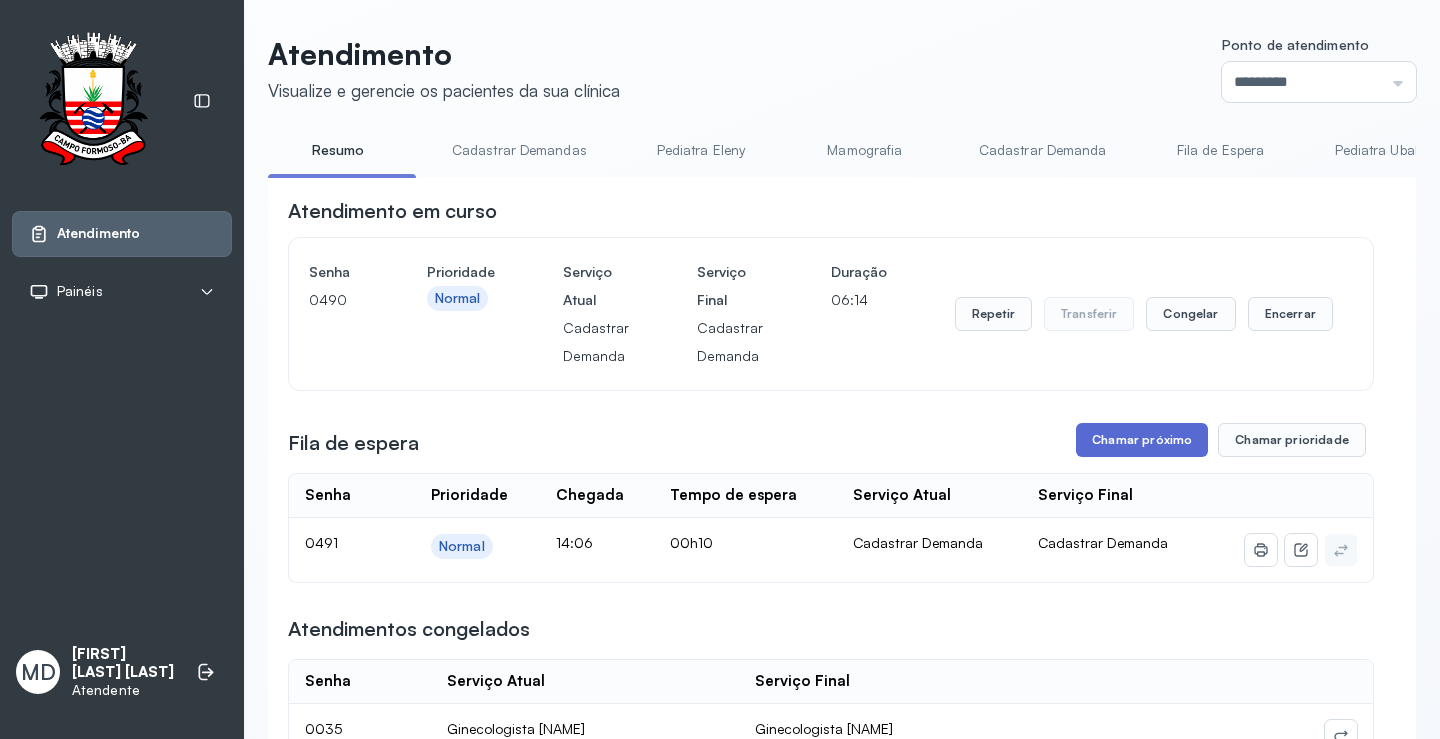 click on "Chamar próximo" at bounding box center [1142, 440] 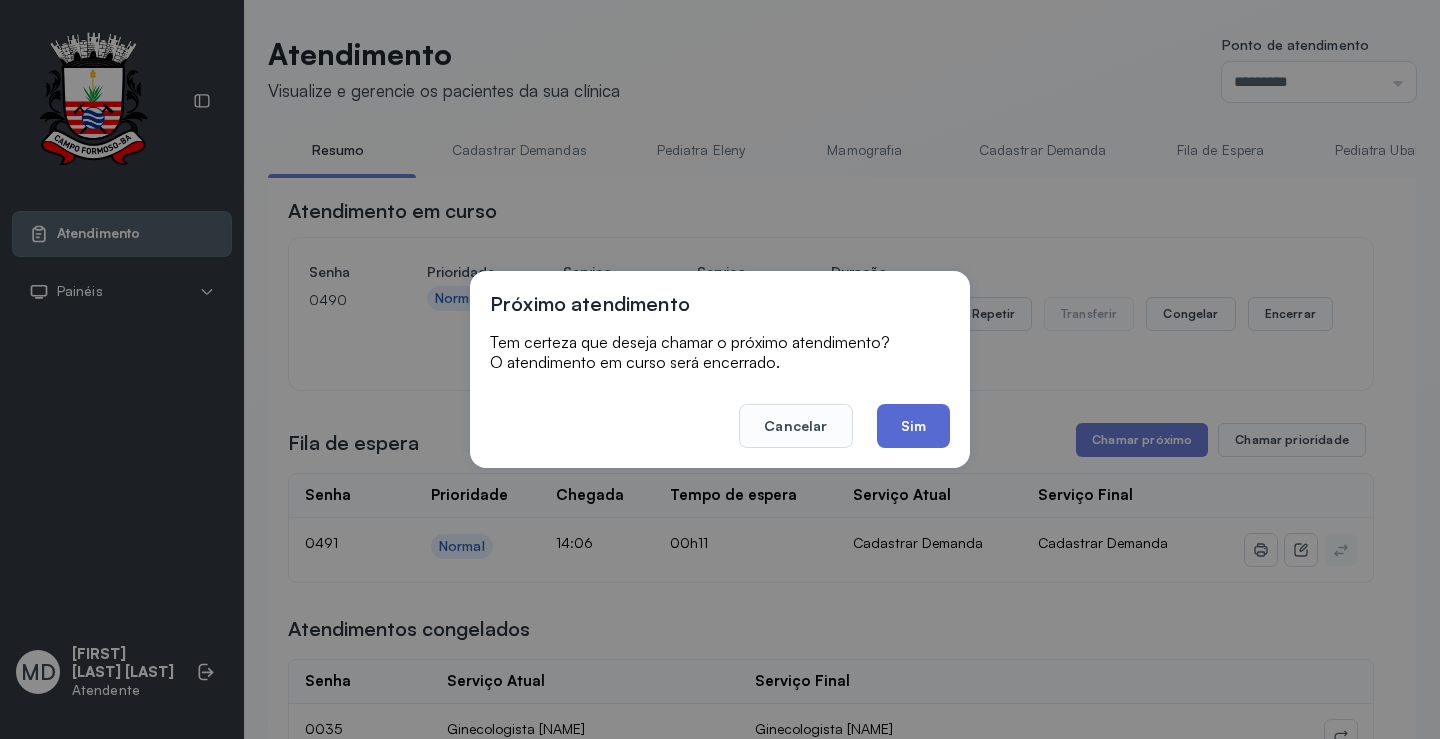 click on "Sim" 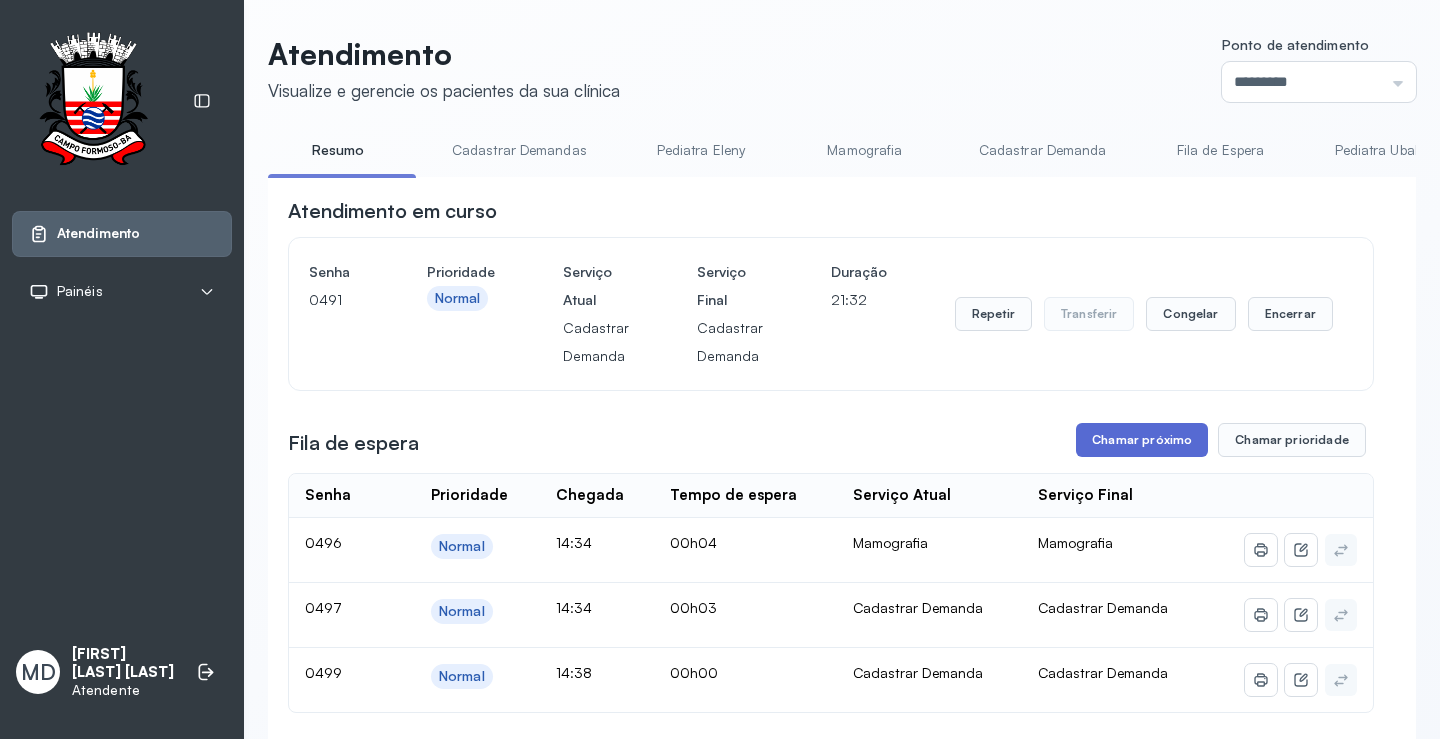 click on "Chamar próximo" at bounding box center (1142, 440) 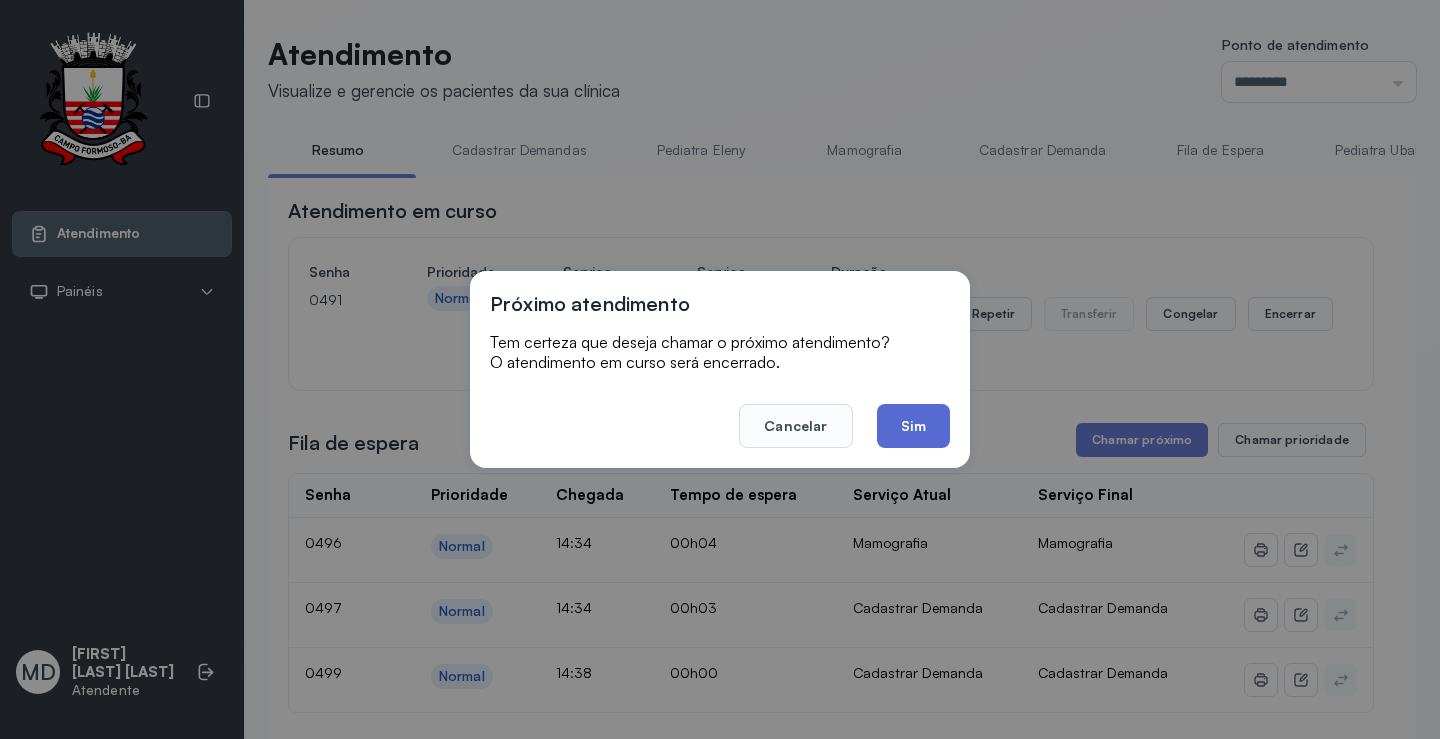 click on "Sim" 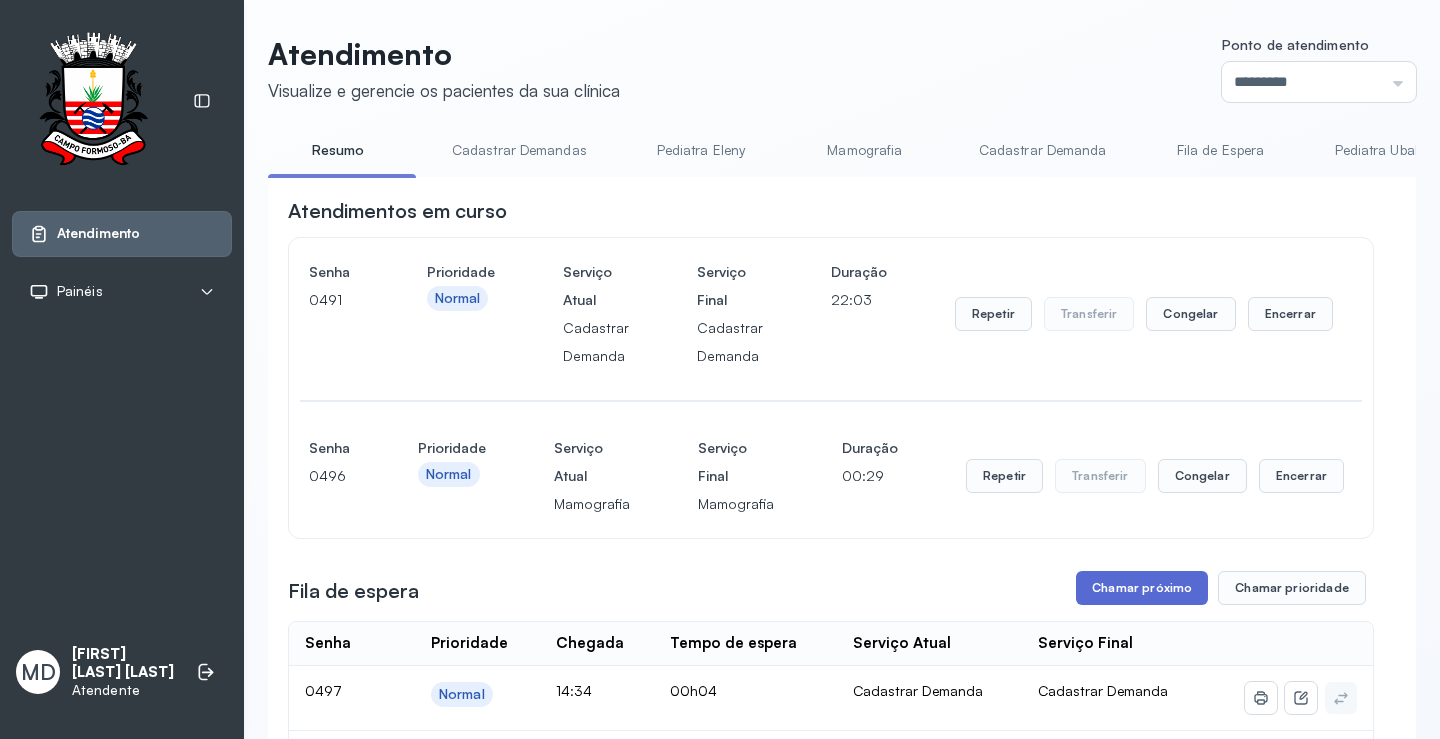 click on "Chamar próximo" at bounding box center [1142, 588] 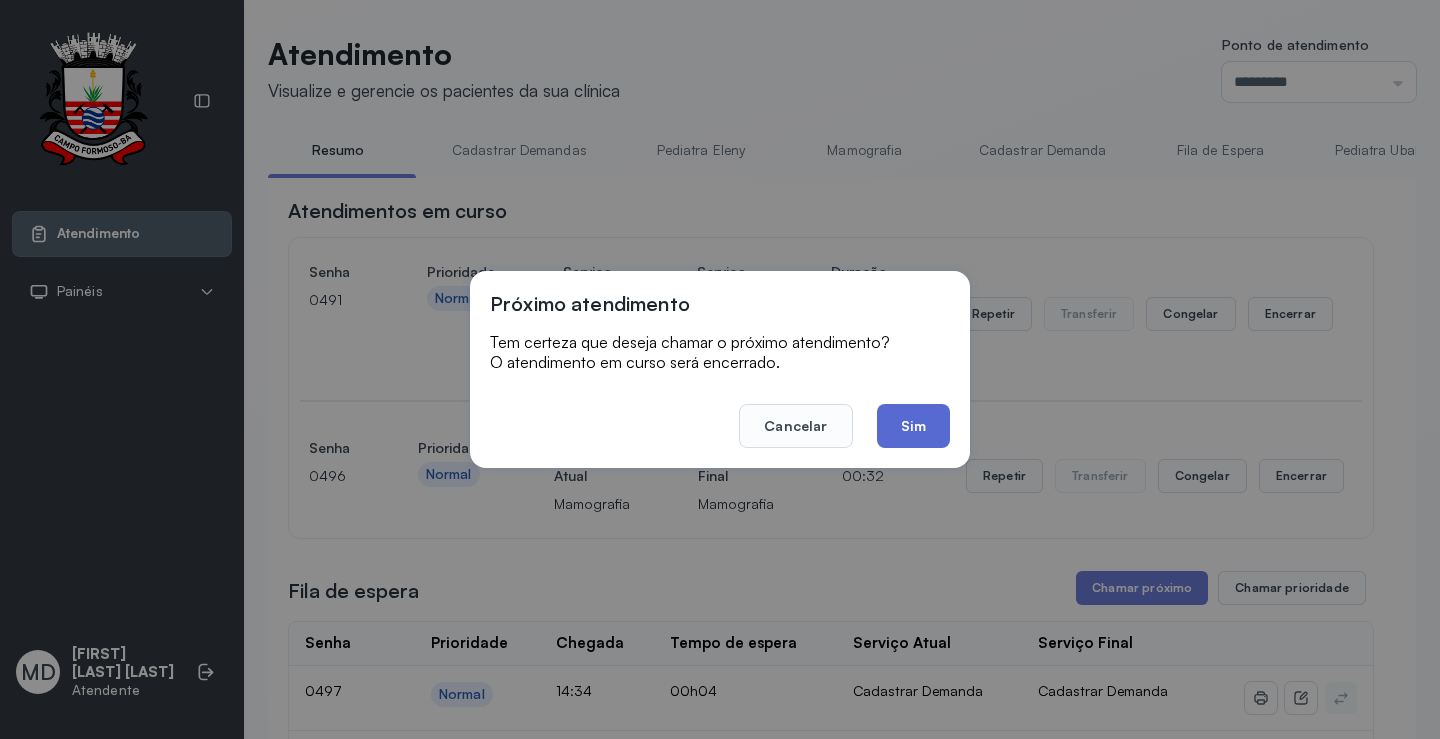 click on "Sim" 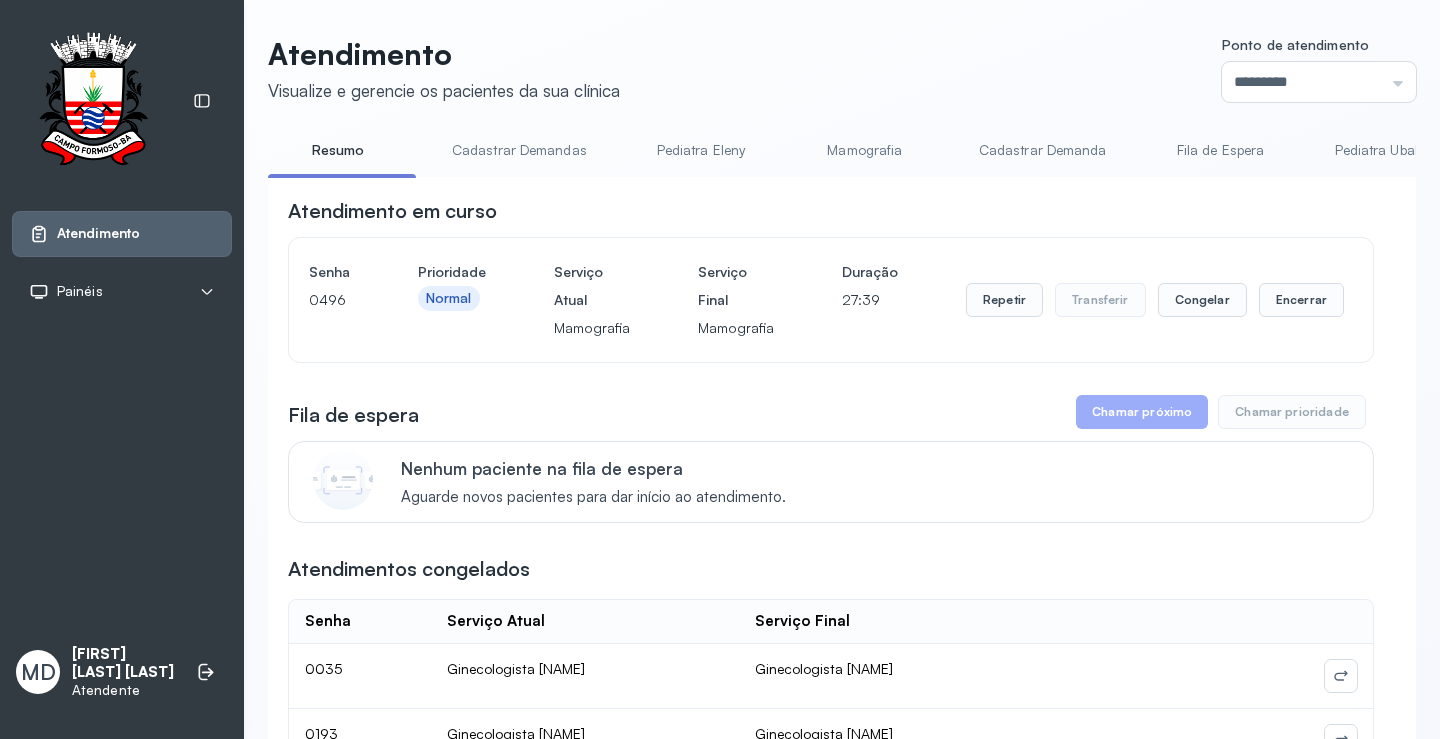 click on "Chamar próximo" at bounding box center (1142, 412) 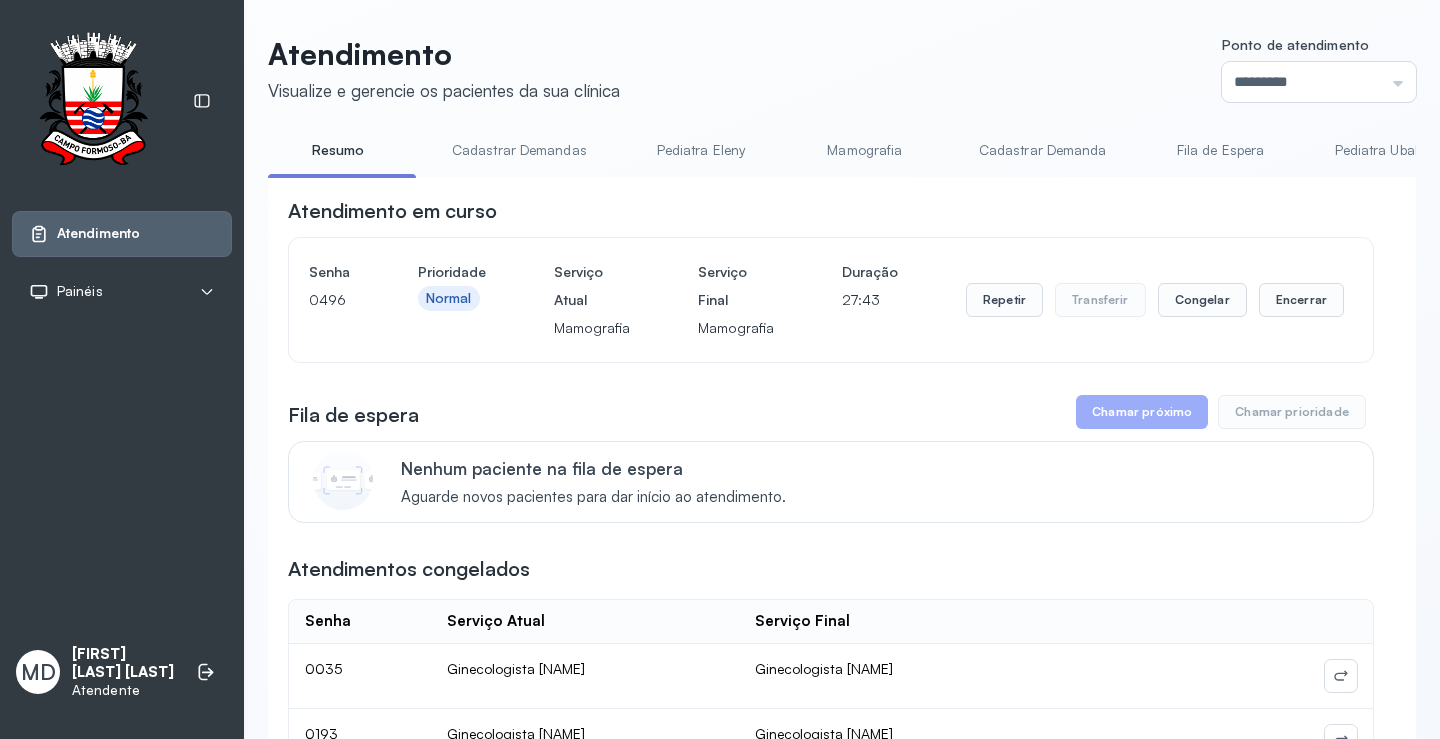 click on "Chamar próximo" at bounding box center (1142, 412) 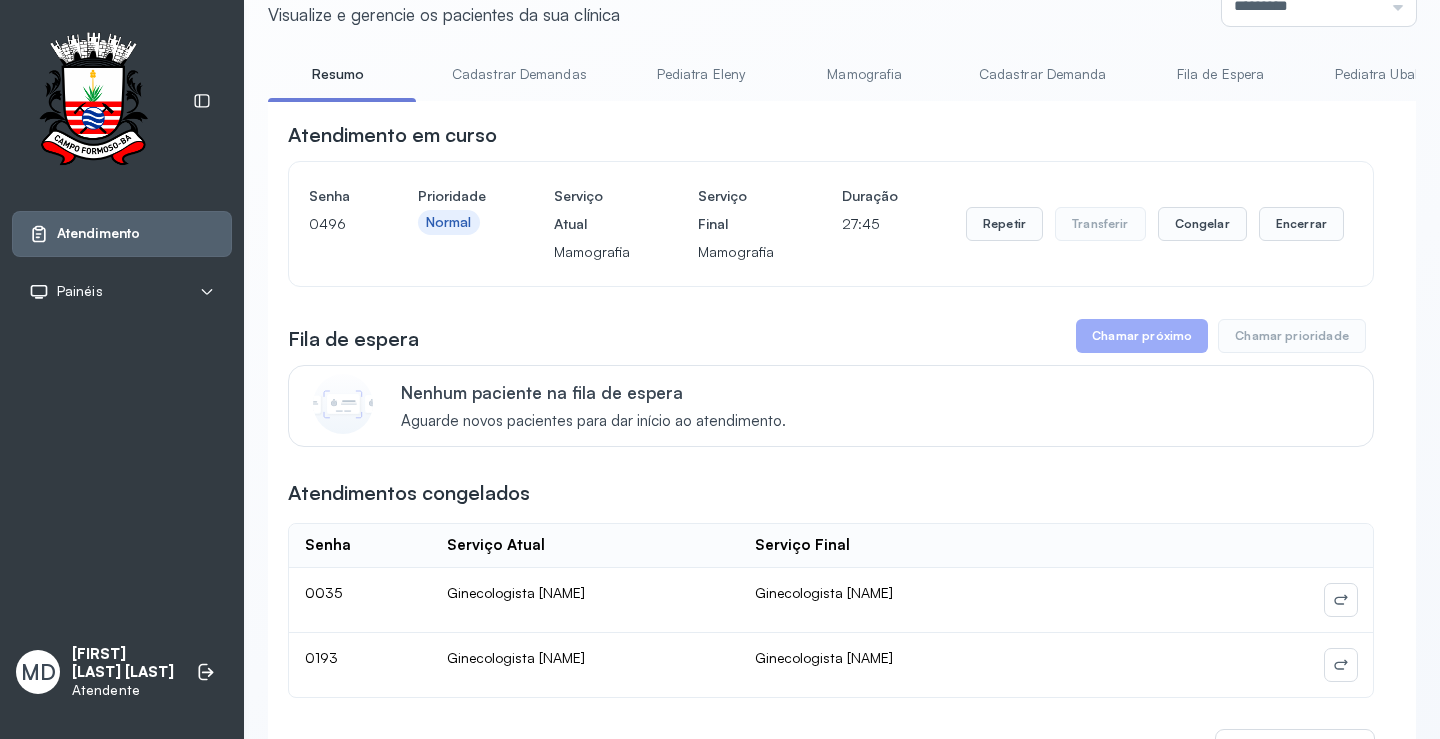scroll, scrollTop: 300, scrollLeft: 0, axis: vertical 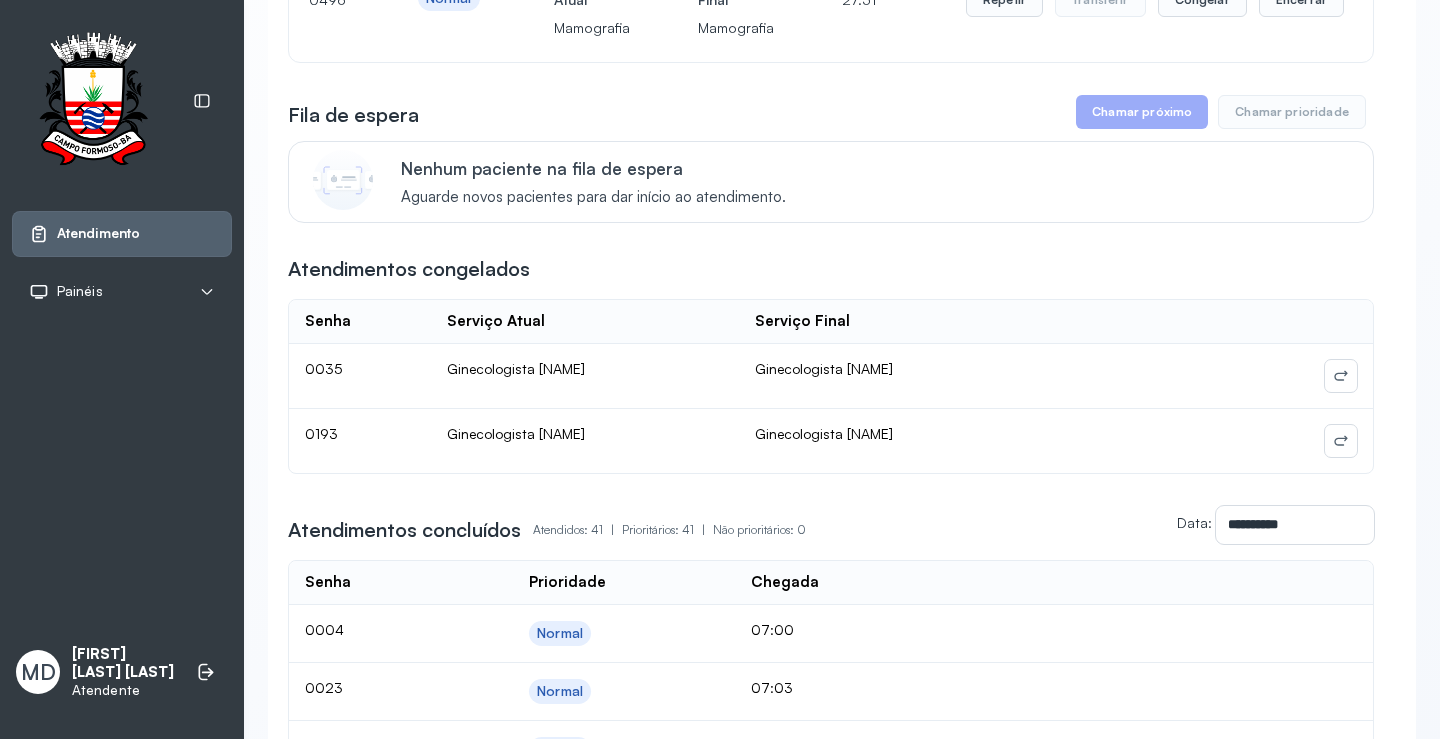 type 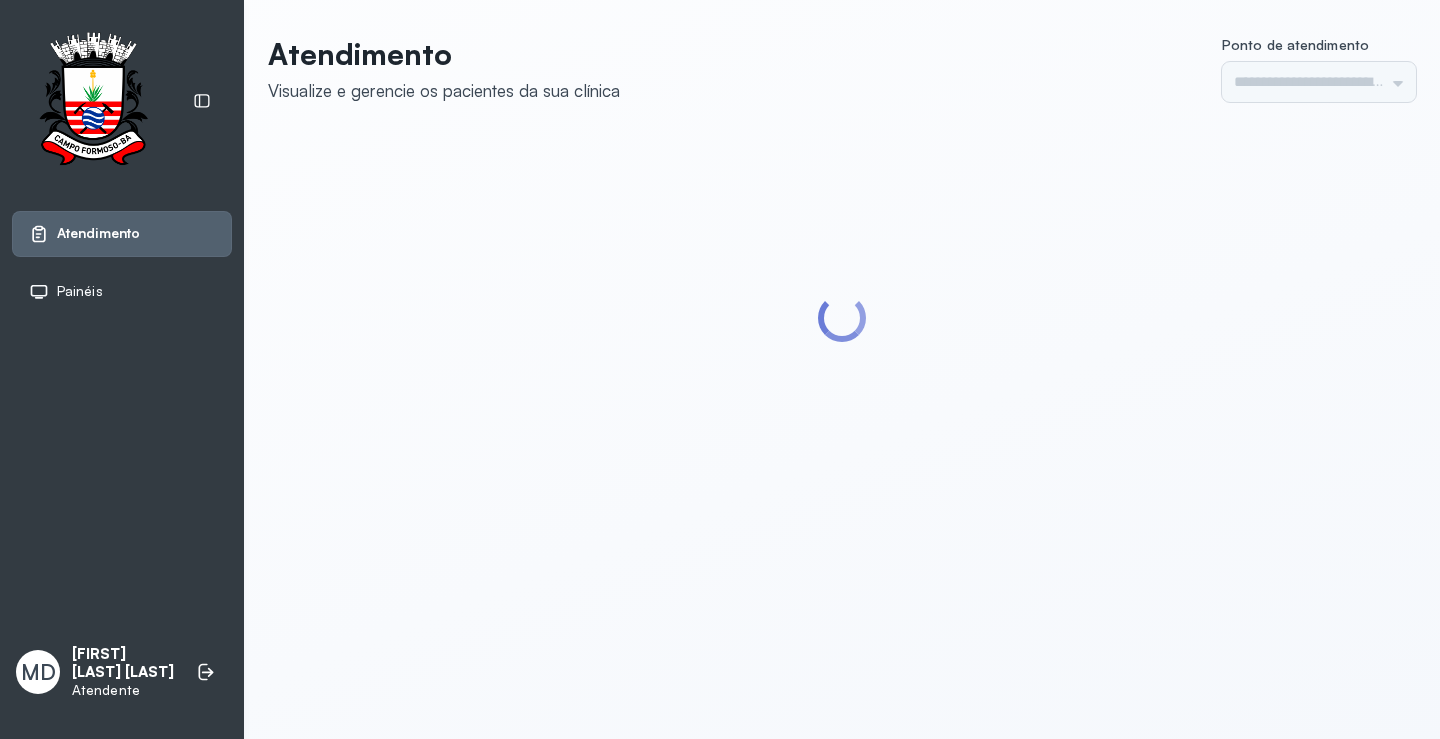 scroll, scrollTop: 0, scrollLeft: 0, axis: both 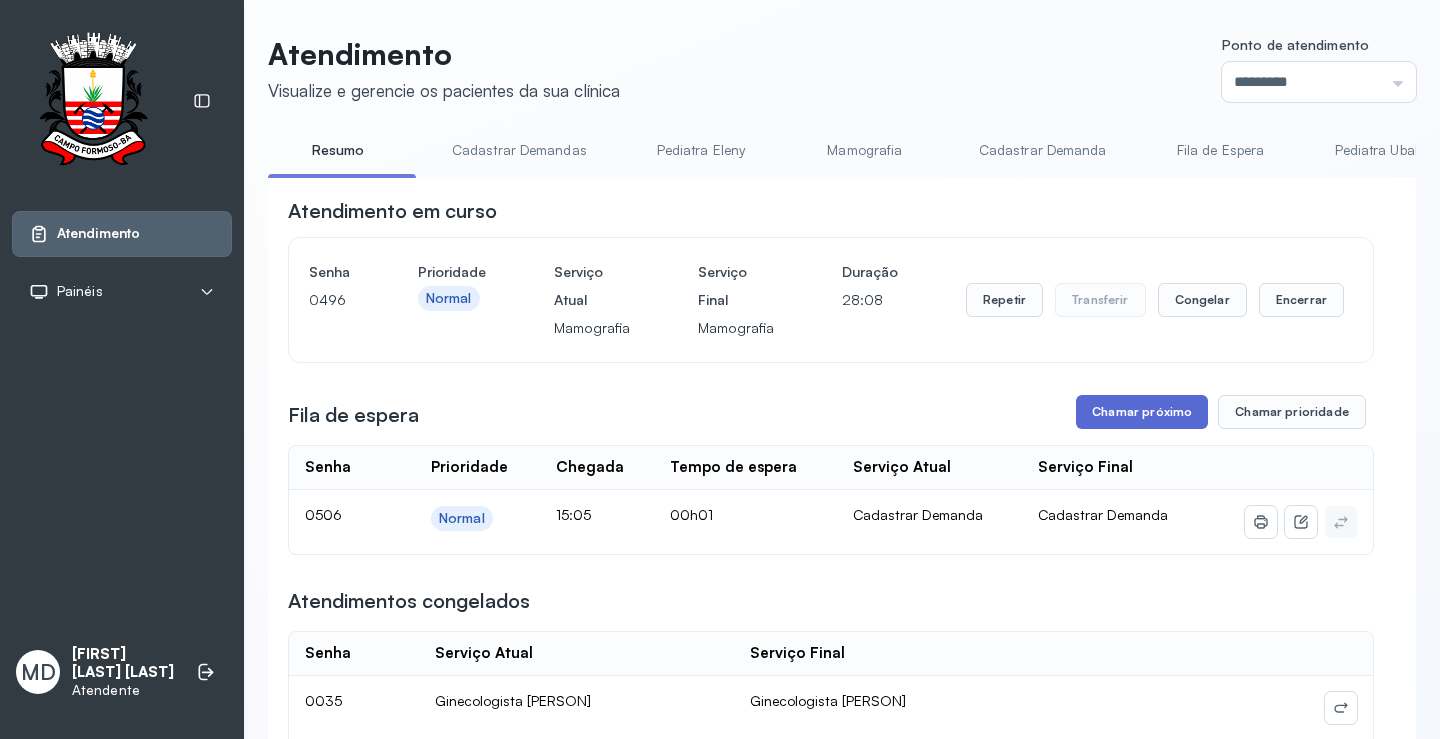 click on "Chamar próximo" at bounding box center [1142, 412] 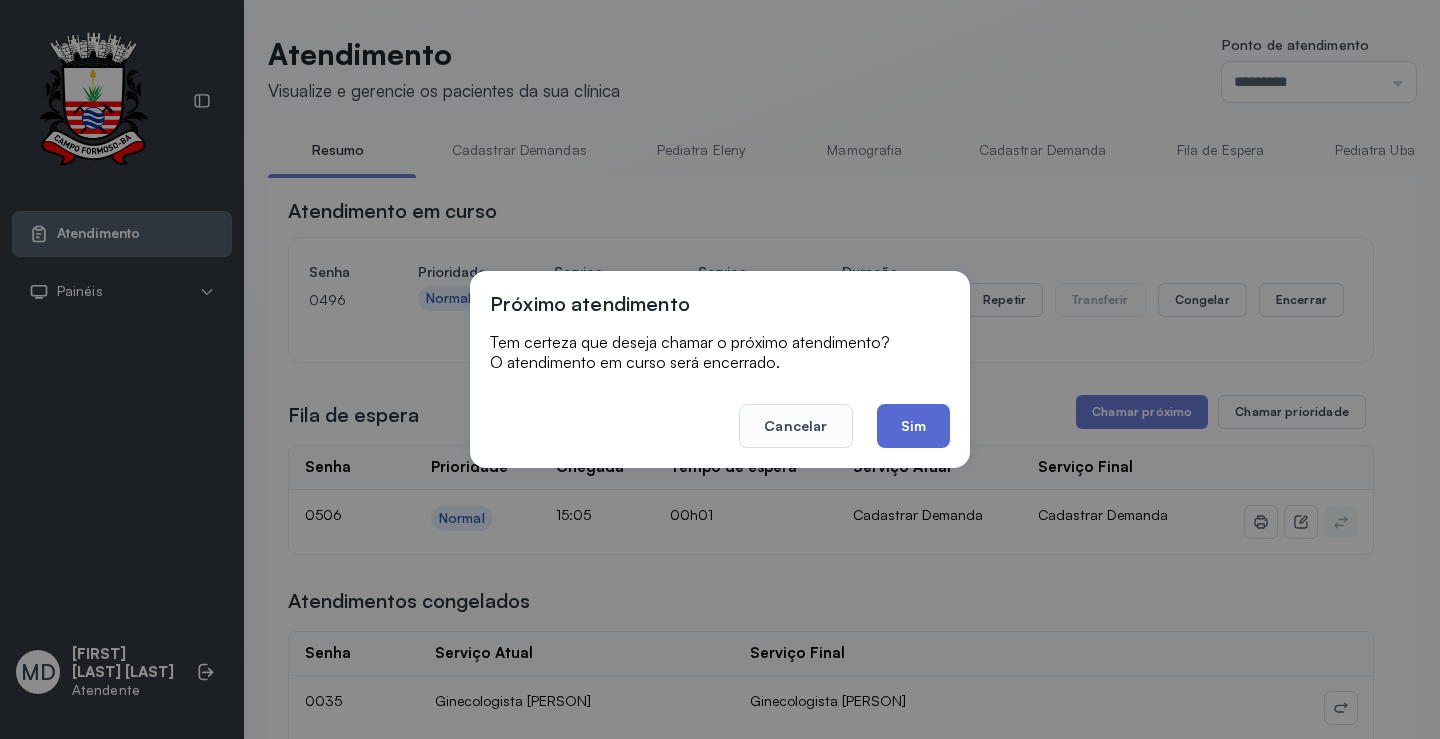 click on "Sim" 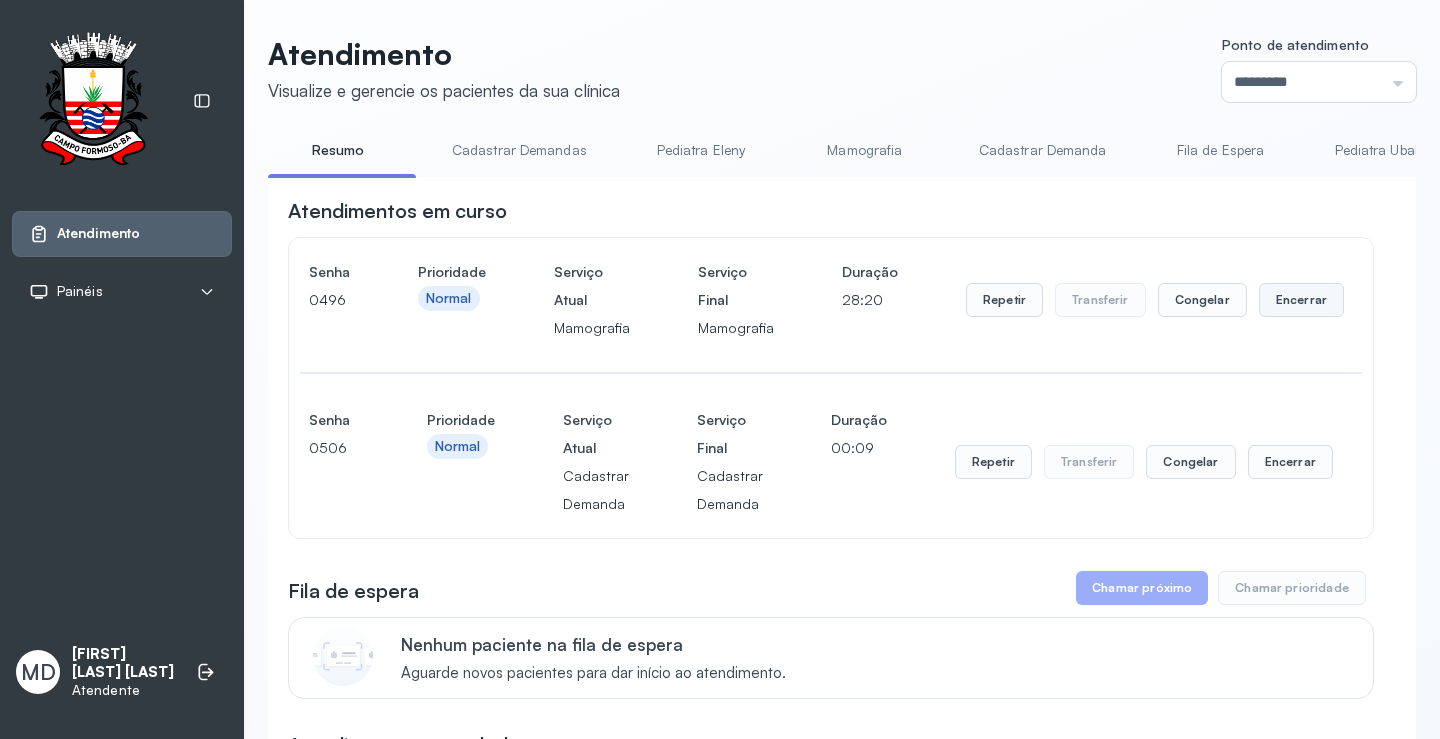 click on "Encerrar" at bounding box center [1301, 300] 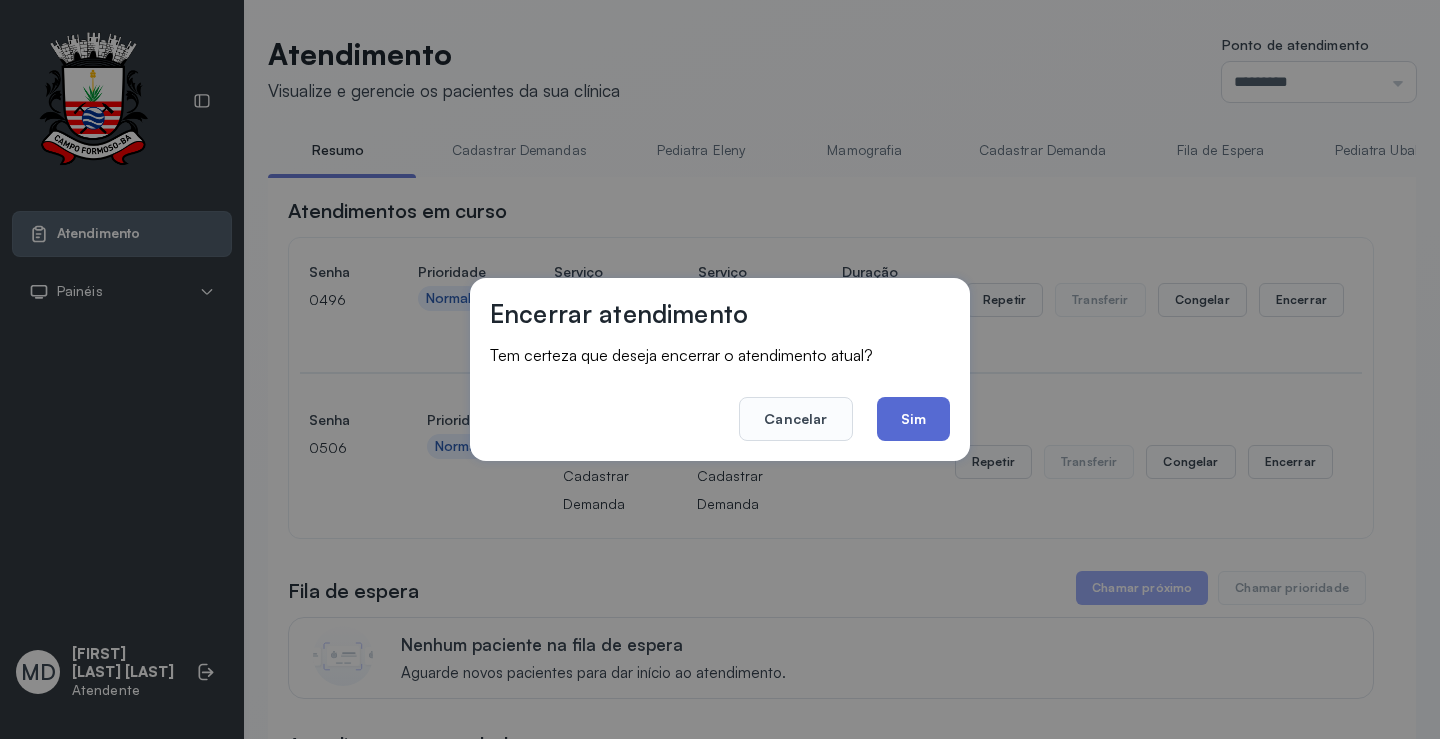click on "Sim" 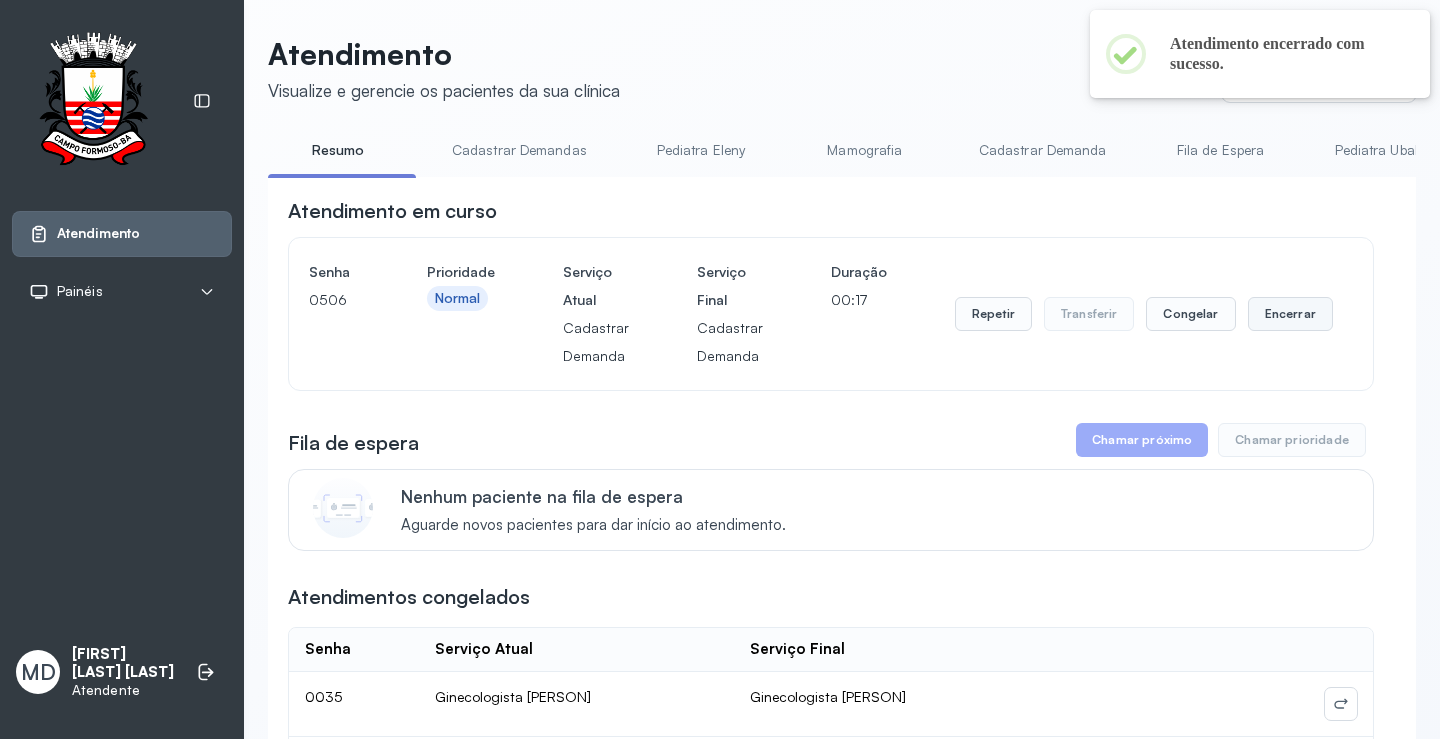 click on "Encerrar" at bounding box center [1290, 314] 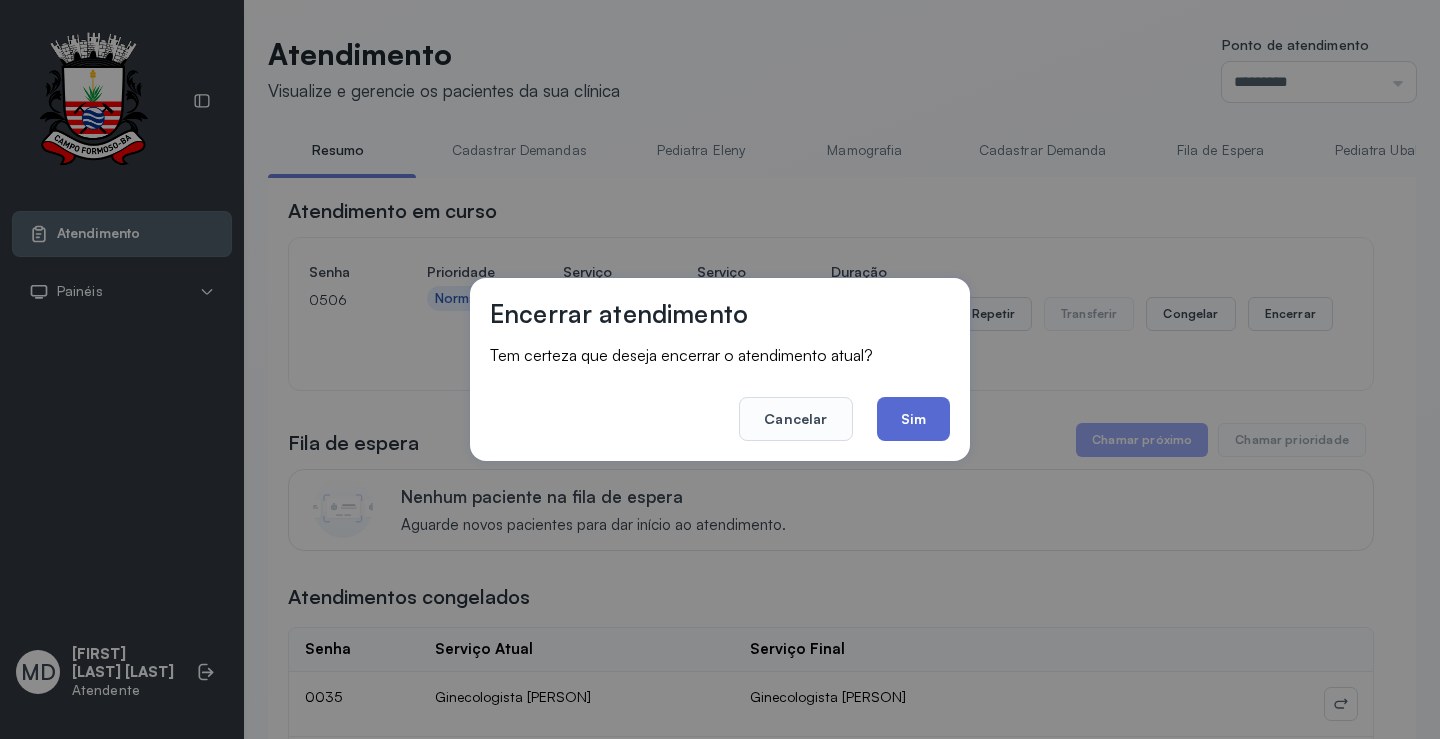 click on "Sim" 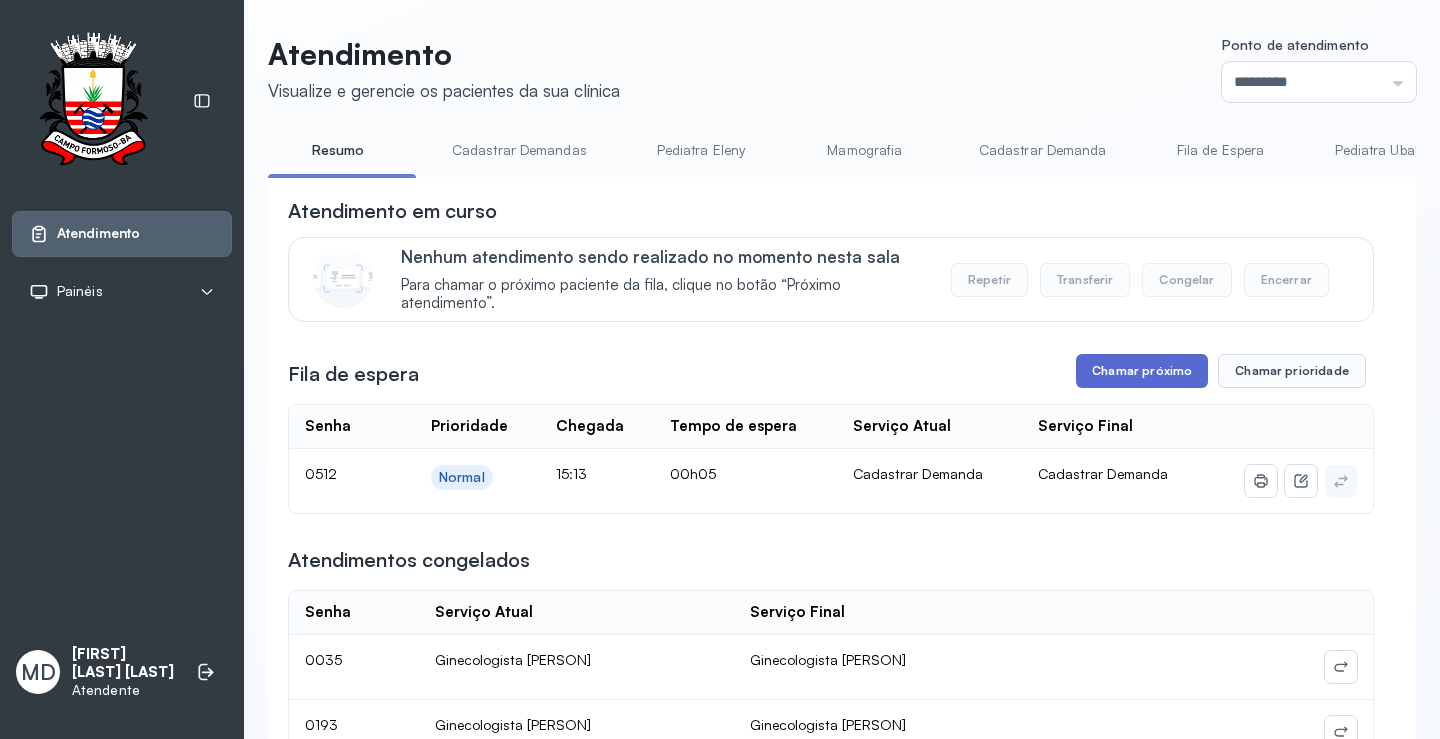 click on "Chamar próximo" at bounding box center [1142, 371] 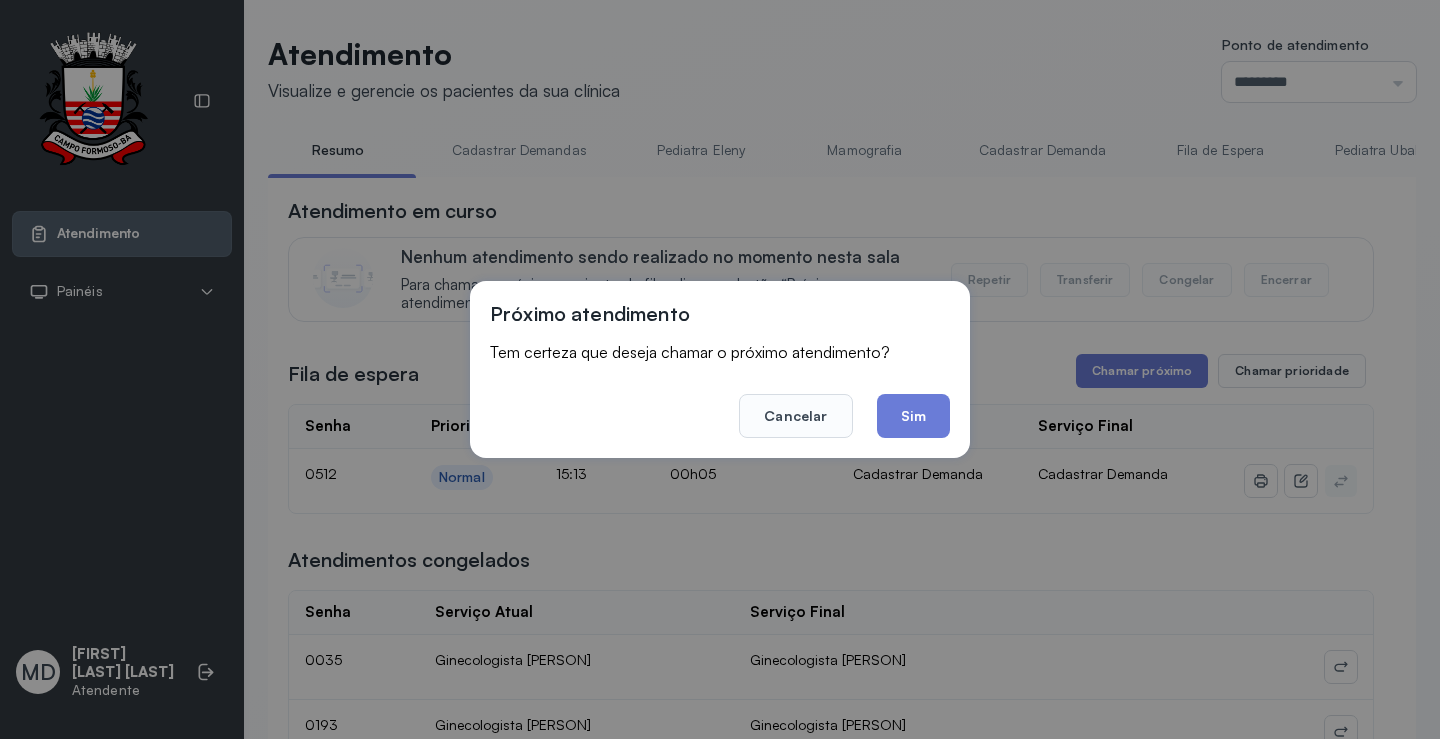 drag, startPoint x: 884, startPoint y: 407, endPoint x: 907, endPoint y: 424, distance: 28.600698 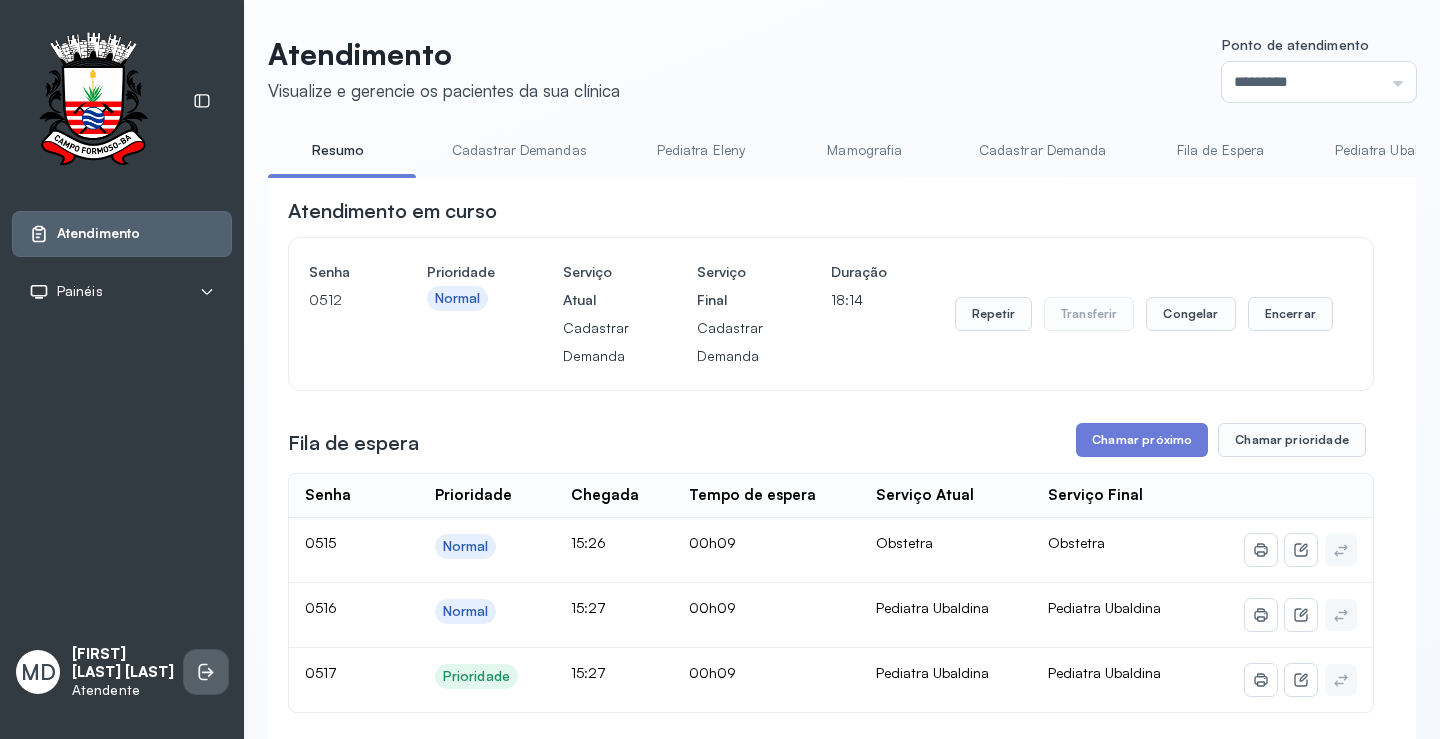 click 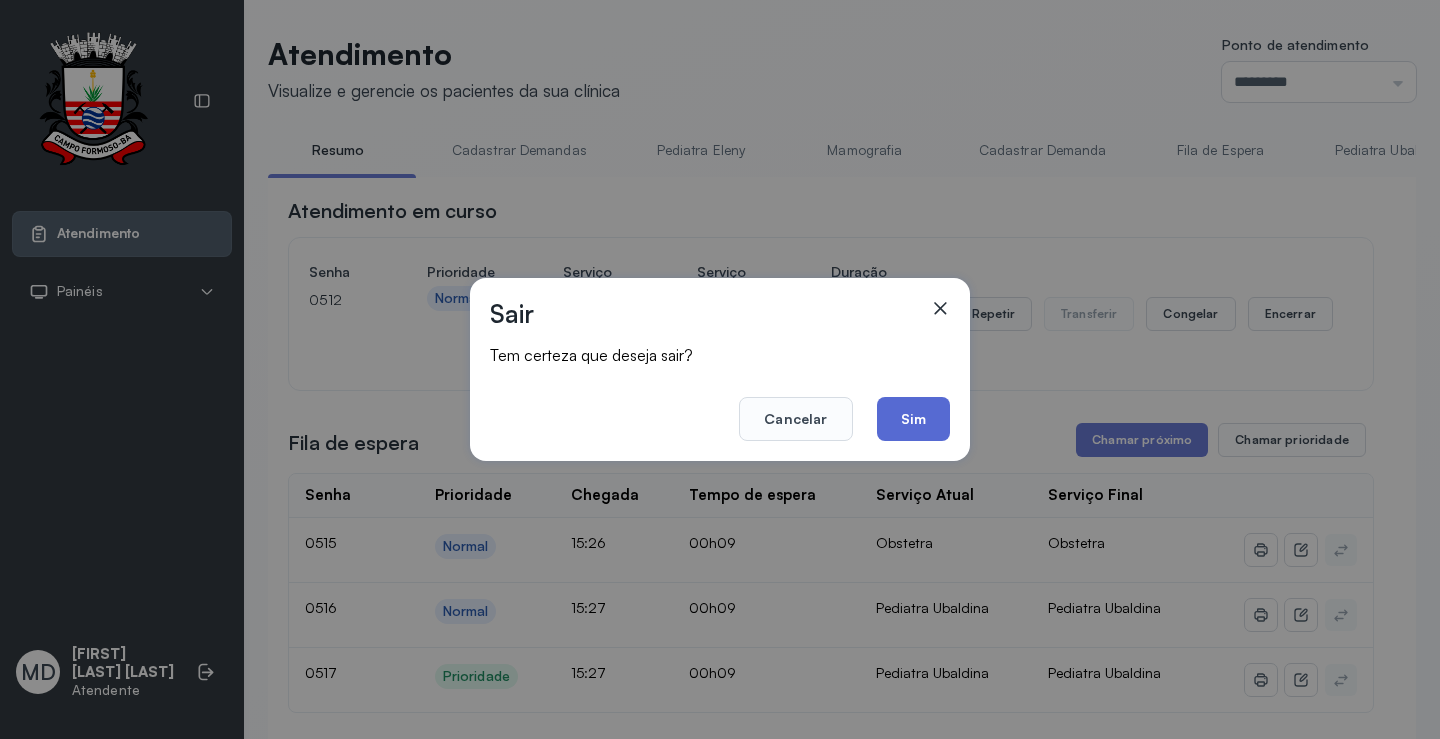 click on "Sim" 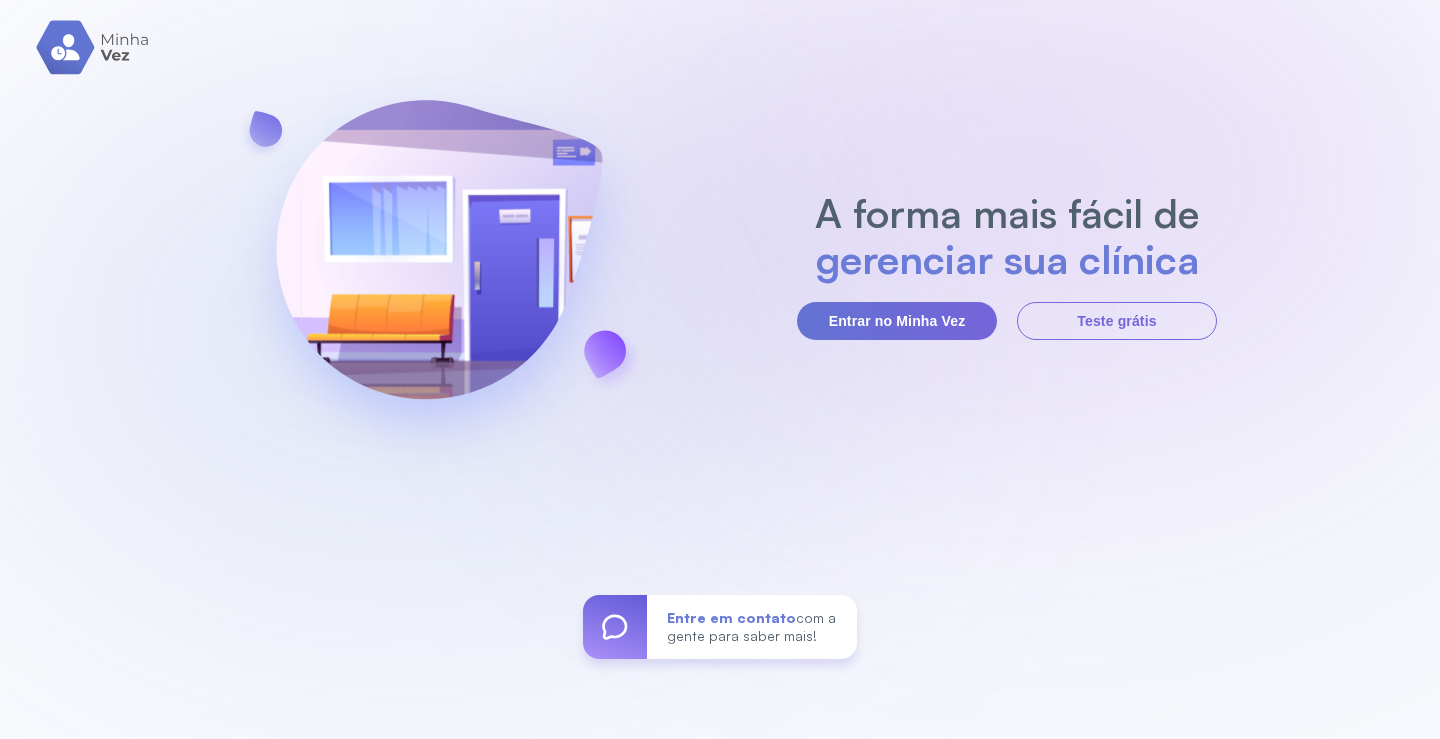 scroll, scrollTop: 0, scrollLeft: 0, axis: both 